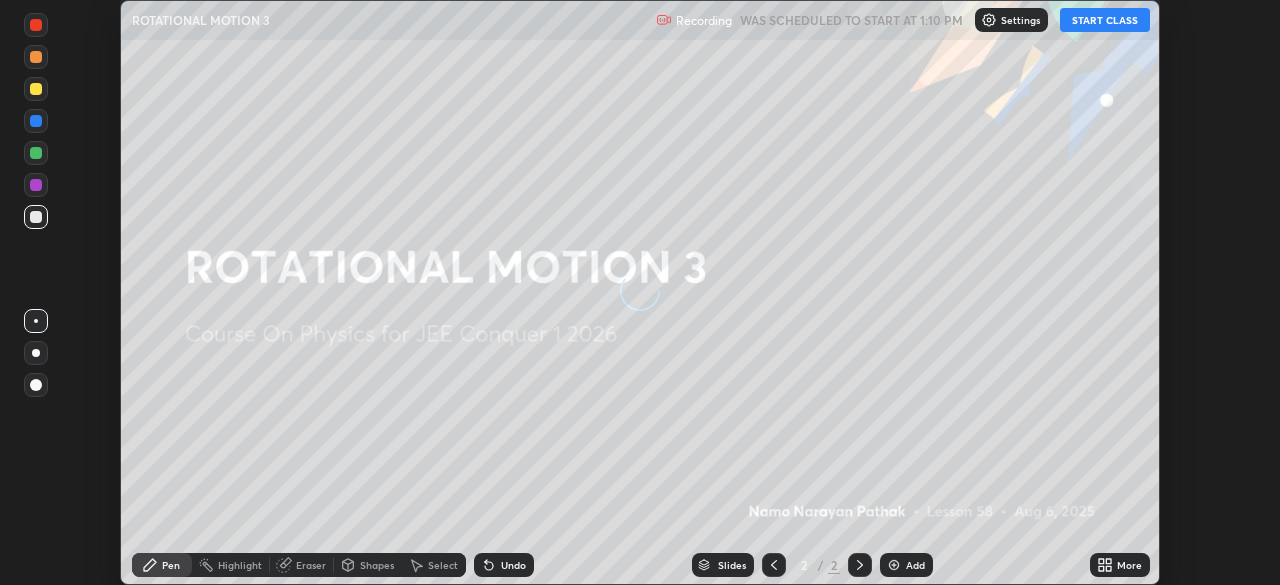 scroll, scrollTop: 0, scrollLeft: 0, axis: both 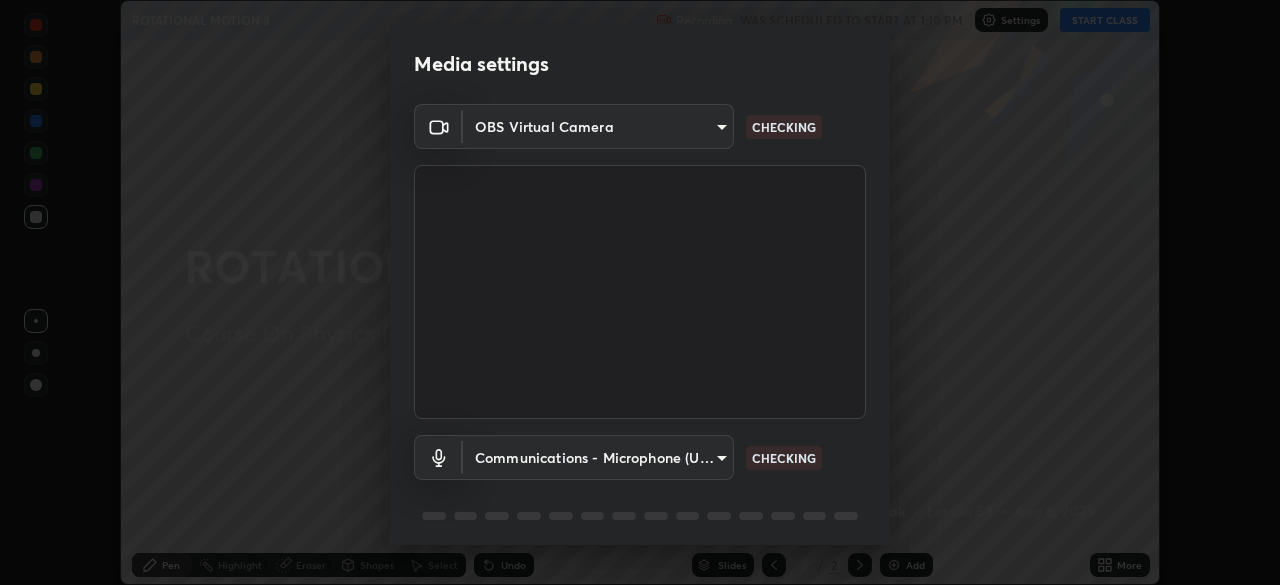 type on "e15fe1ebf70cde3bfcbeee335f8652014c7a9185cc29a01d69aea44f35fb34b8" 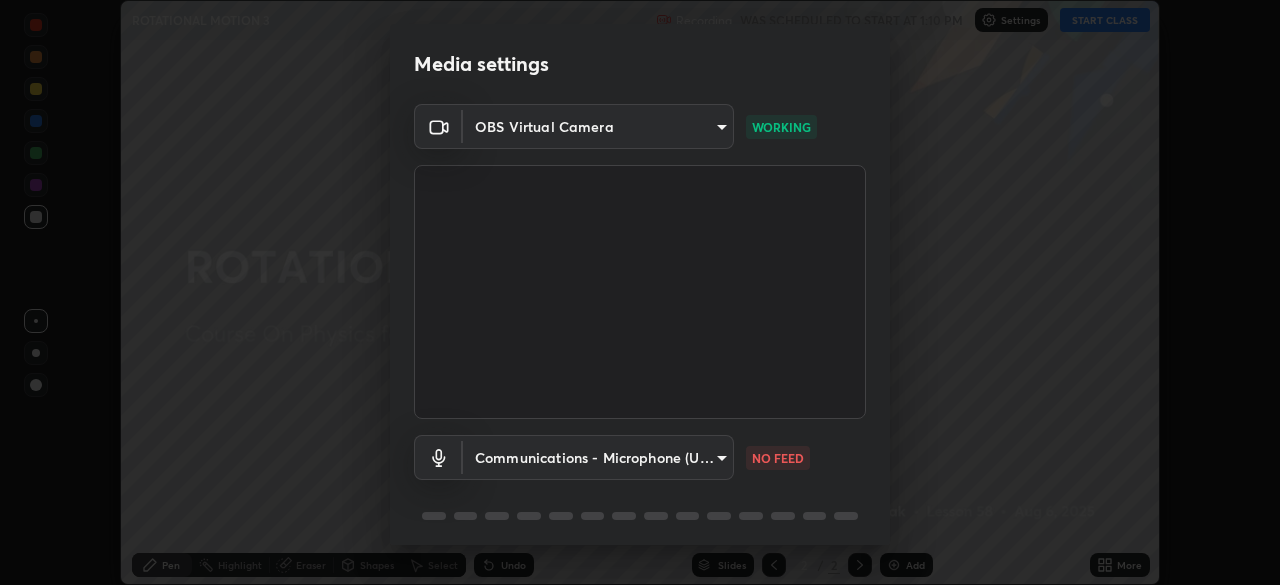 scroll, scrollTop: 71, scrollLeft: 0, axis: vertical 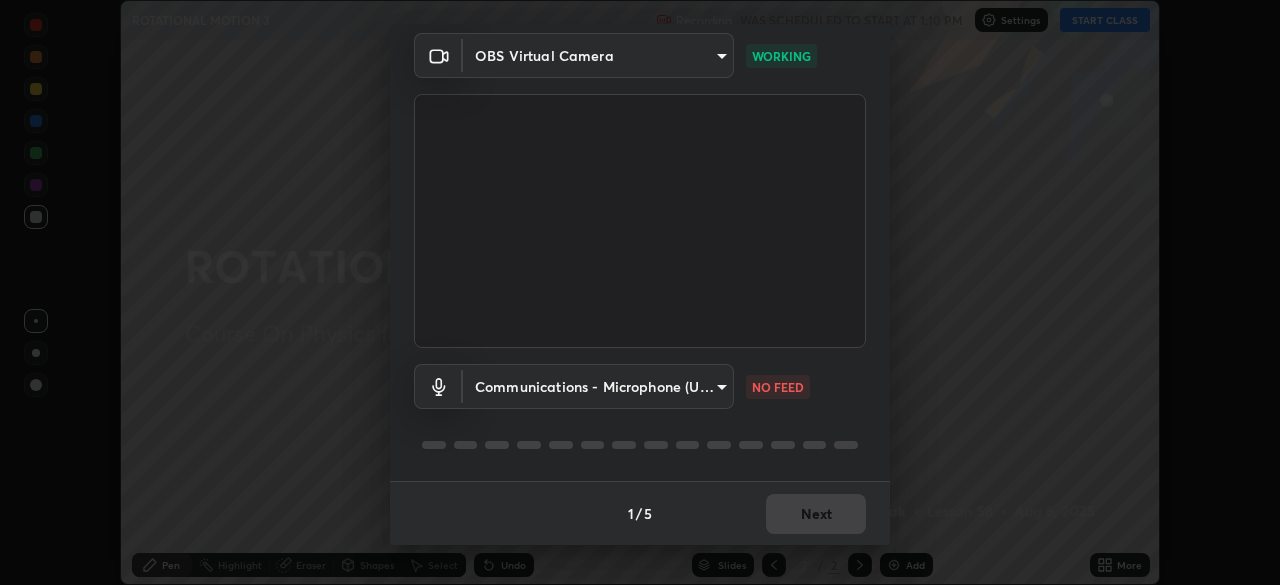 click on "Erase all ROTATIONAL MOTION 3 Recording WAS SCHEDULED TO START AT  1:10 PM Settings START CLASS Setting up your live class ROTATIONAL MOTION 3 • L58 of Course On Physics for JEE Conquer 1 2026 [FIRST] [LAST] Pen Highlight Eraser Shapes Select Undo Slides 2 / 2 Add More No doubts shared Encourage your learners to ask a doubt for better clarity Report an issue Reason for reporting Buffering Chat not working Audio - Video sync issue Educator video quality low ​ Attach an image Report Media settings OBS Virtual Camera e15fe1ebf70cde3bfcbeee335f8652014c7a9185cc29a01d69aea44f35fb34b8 WORKING Communications - Microphone (USB PnP Sound Device) communications NO FEED 1 / 5 Next" at bounding box center [640, 292] 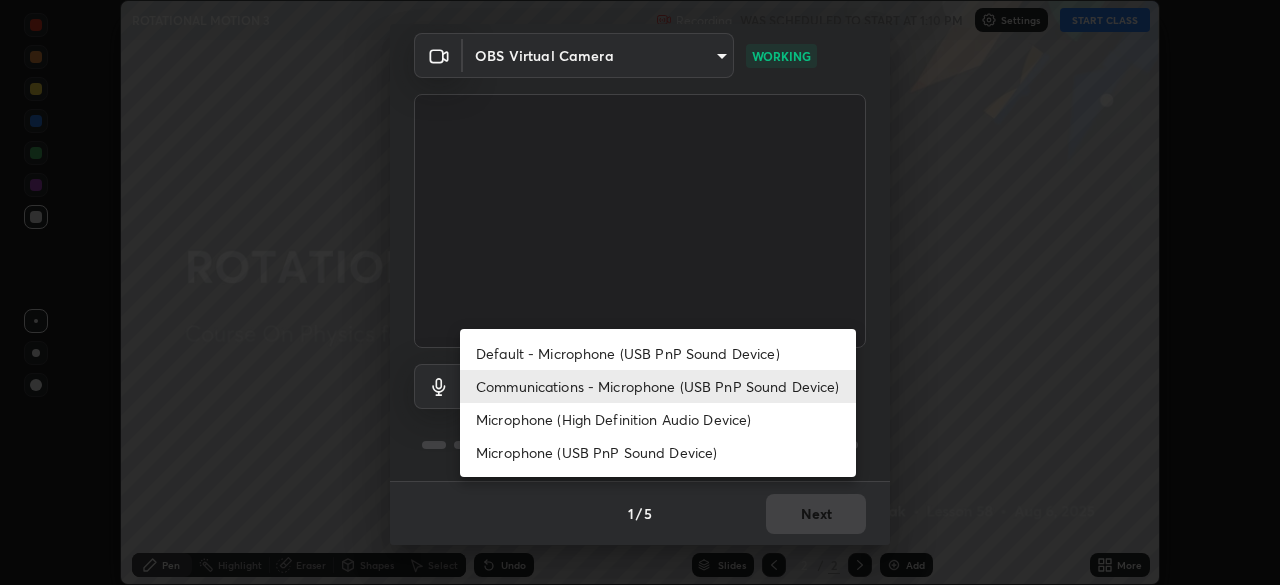 click on "Default - Microphone (USB PnP Sound Device)" at bounding box center [658, 353] 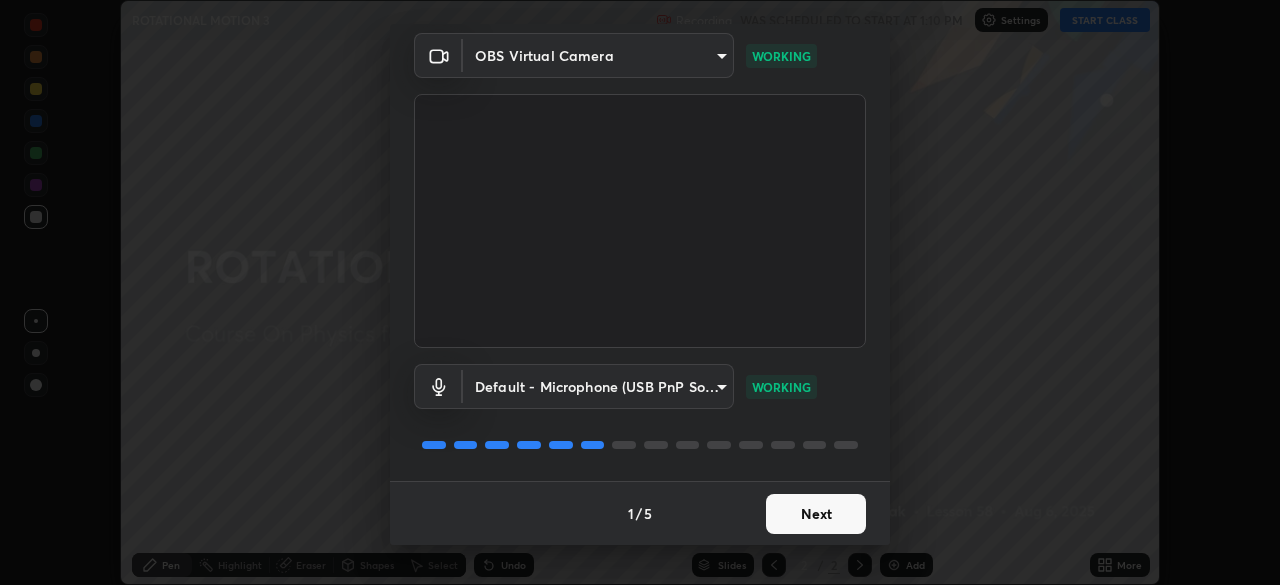 click on "Next" at bounding box center (816, 514) 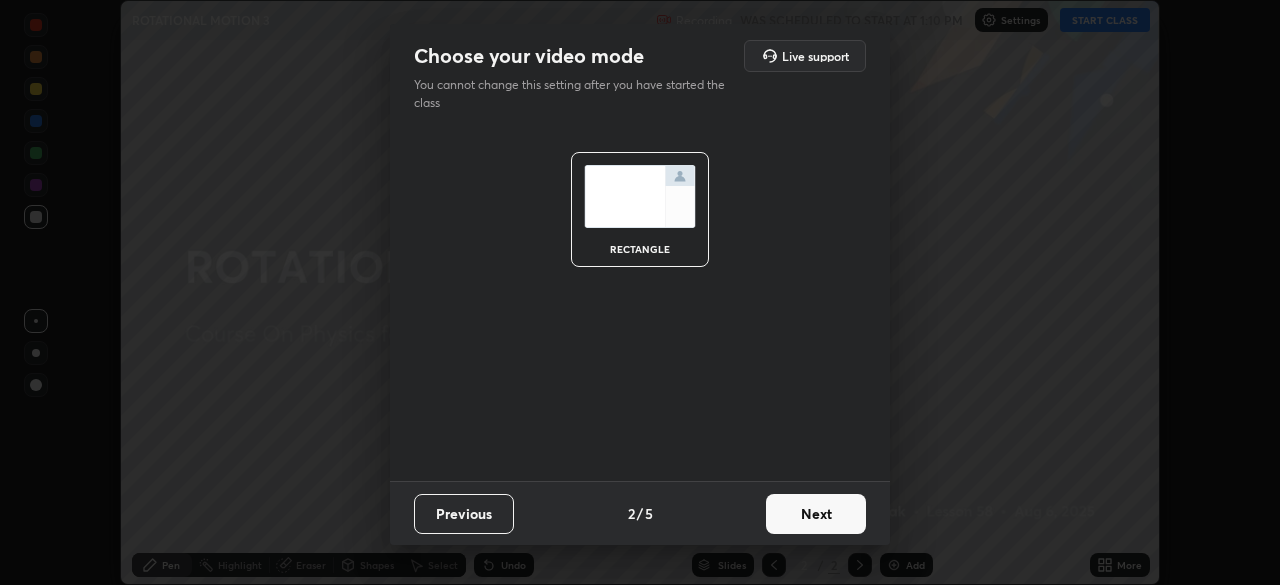 scroll, scrollTop: 0, scrollLeft: 0, axis: both 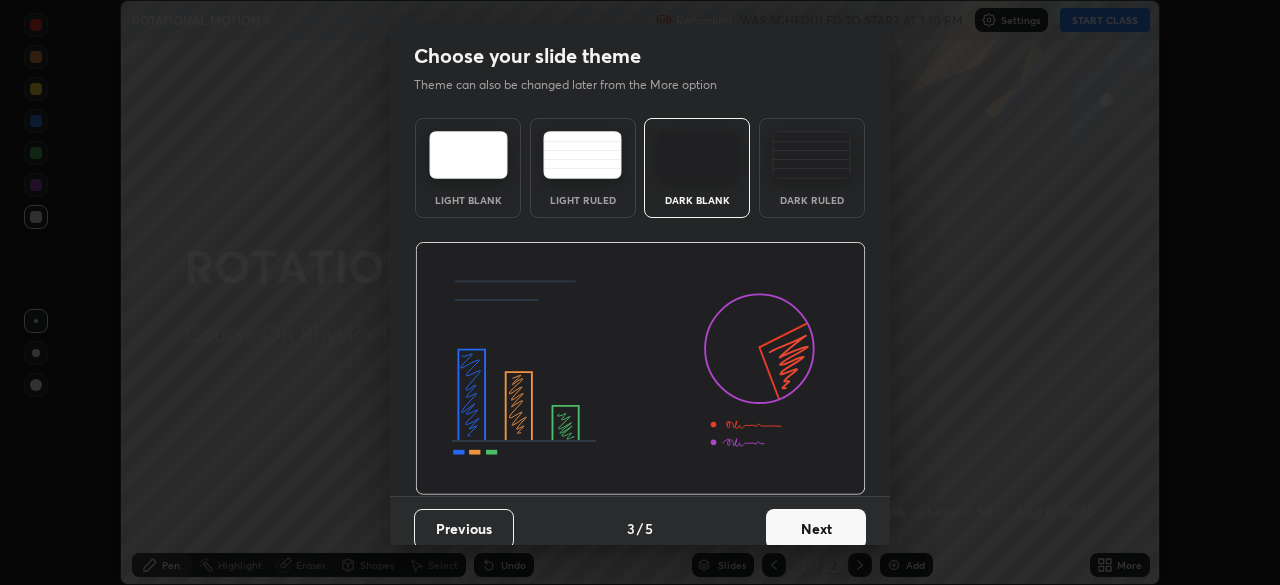click on "Next" at bounding box center [816, 529] 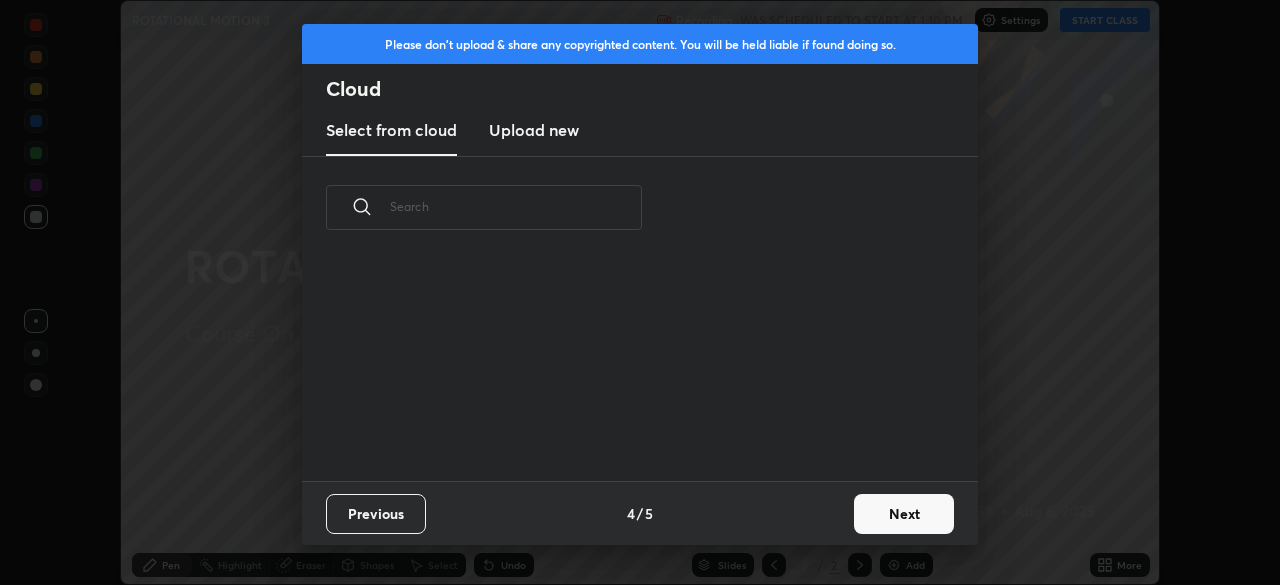 click on "Next" at bounding box center (904, 514) 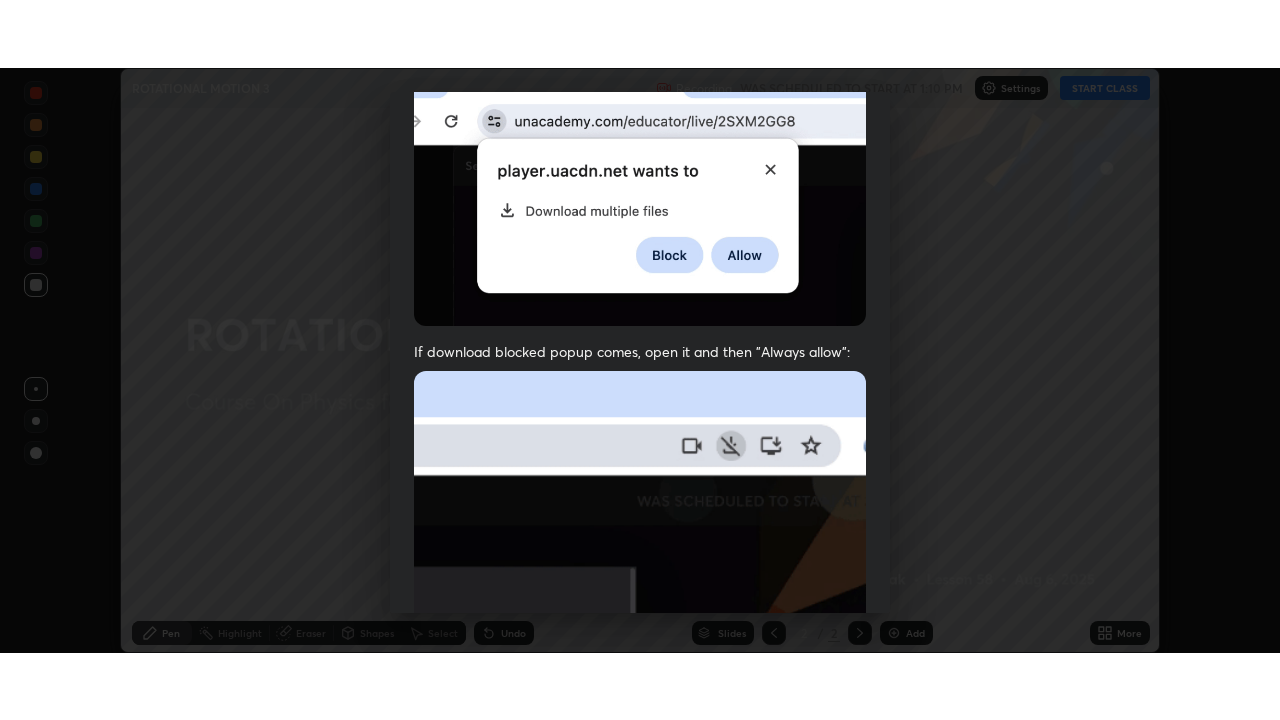 scroll, scrollTop: 479, scrollLeft: 0, axis: vertical 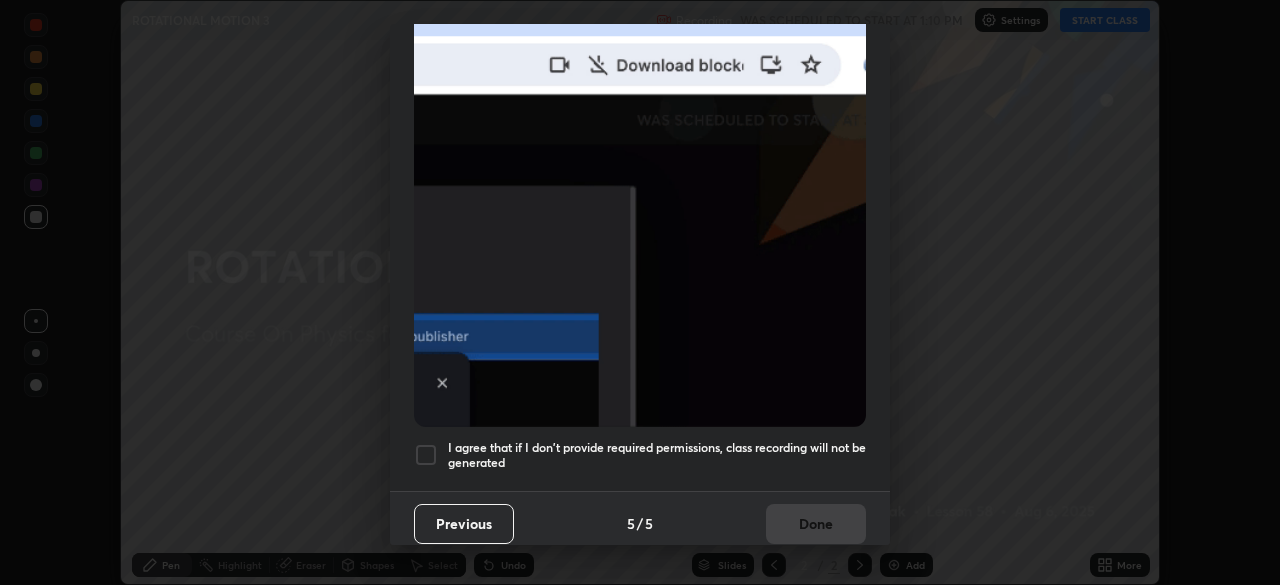 click at bounding box center [426, 455] 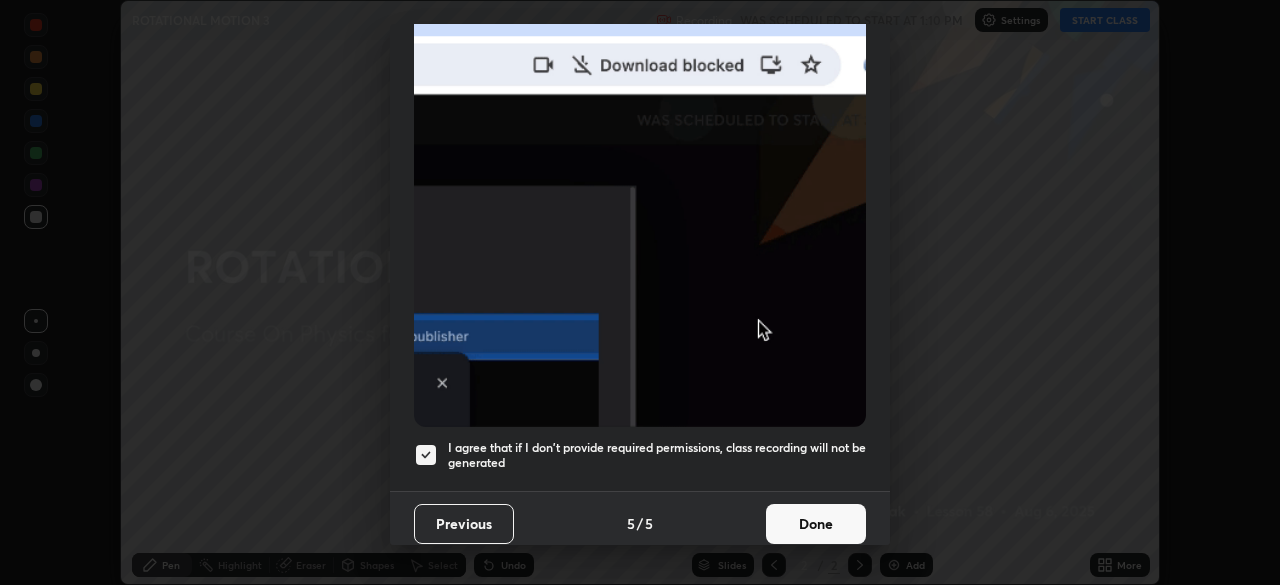 click on "Done" at bounding box center [816, 524] 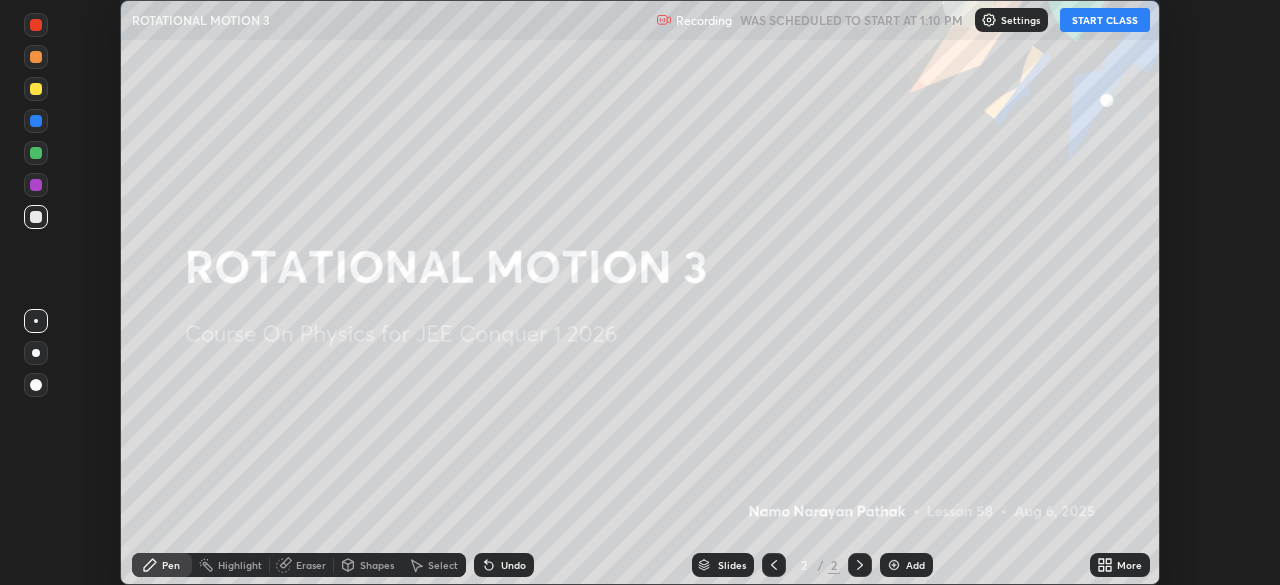 click on "START CLASS" at bounding box center (1105, 20) 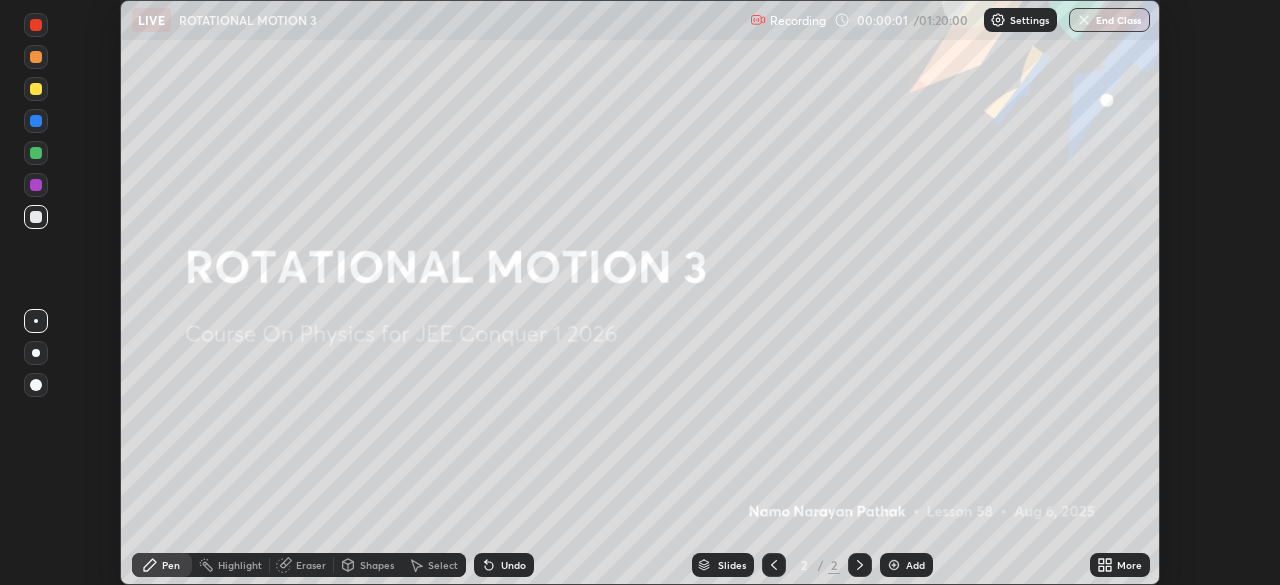 click 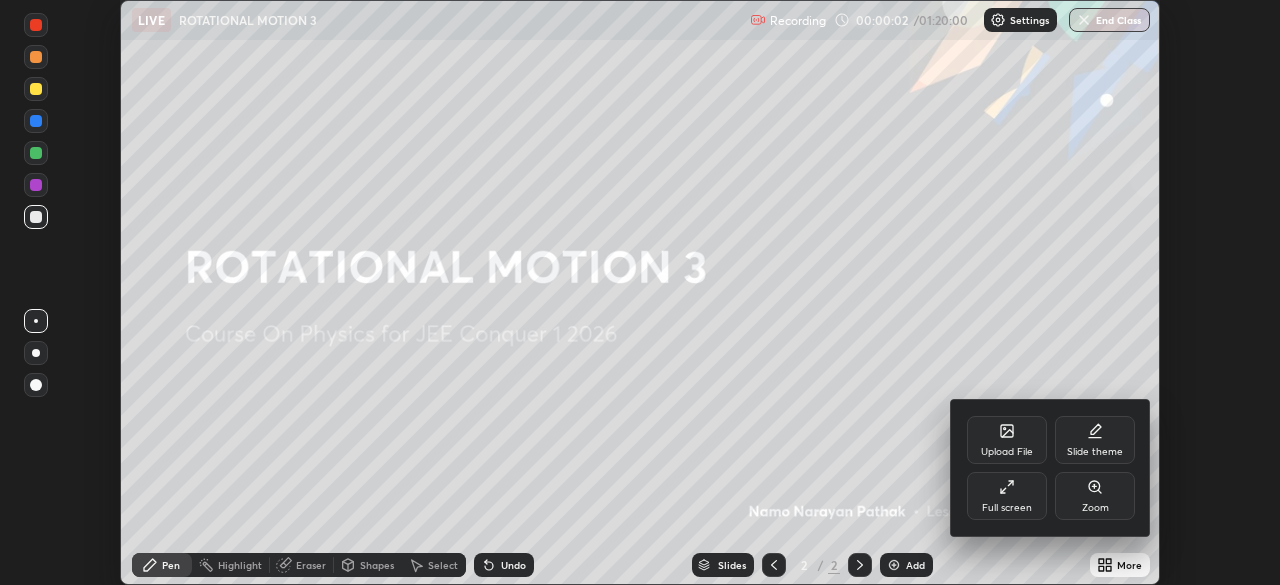 click on "Full screen" at bounding box center [1007, 508] 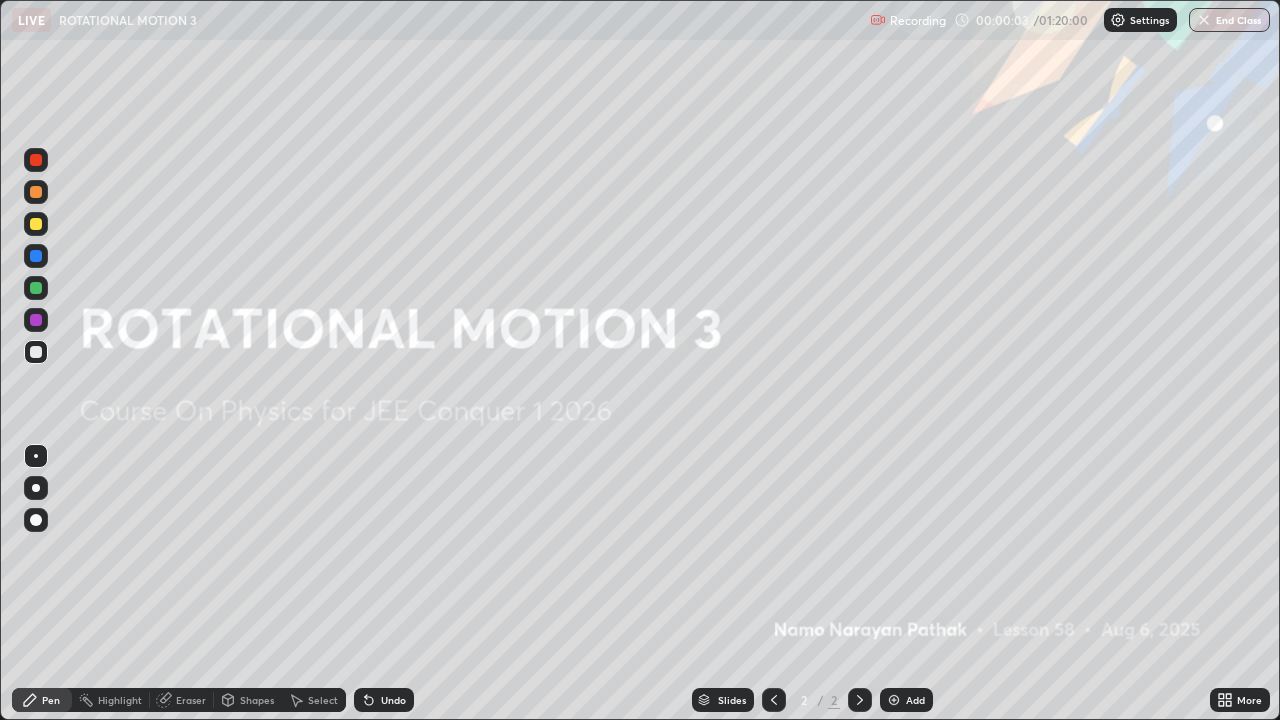 scroll, scrollTop: 99280, scrollLeft: 98720, axis: both 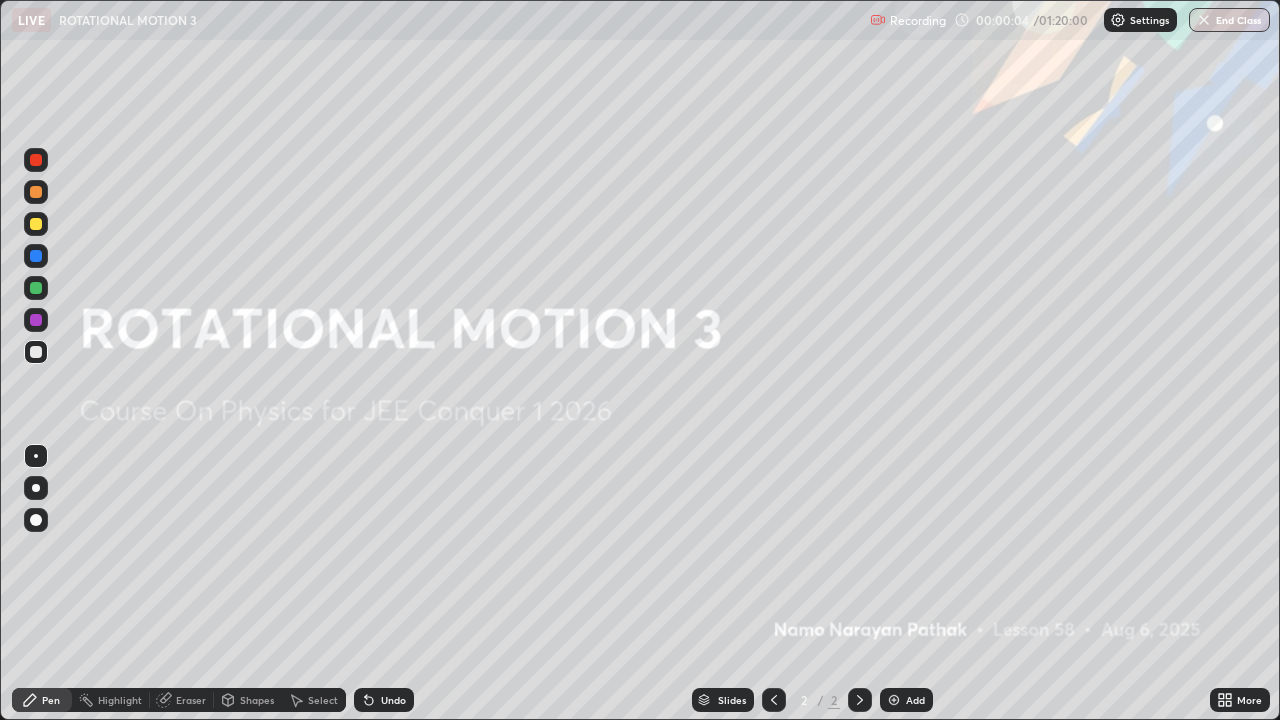 click at bounding box center [894, 700] 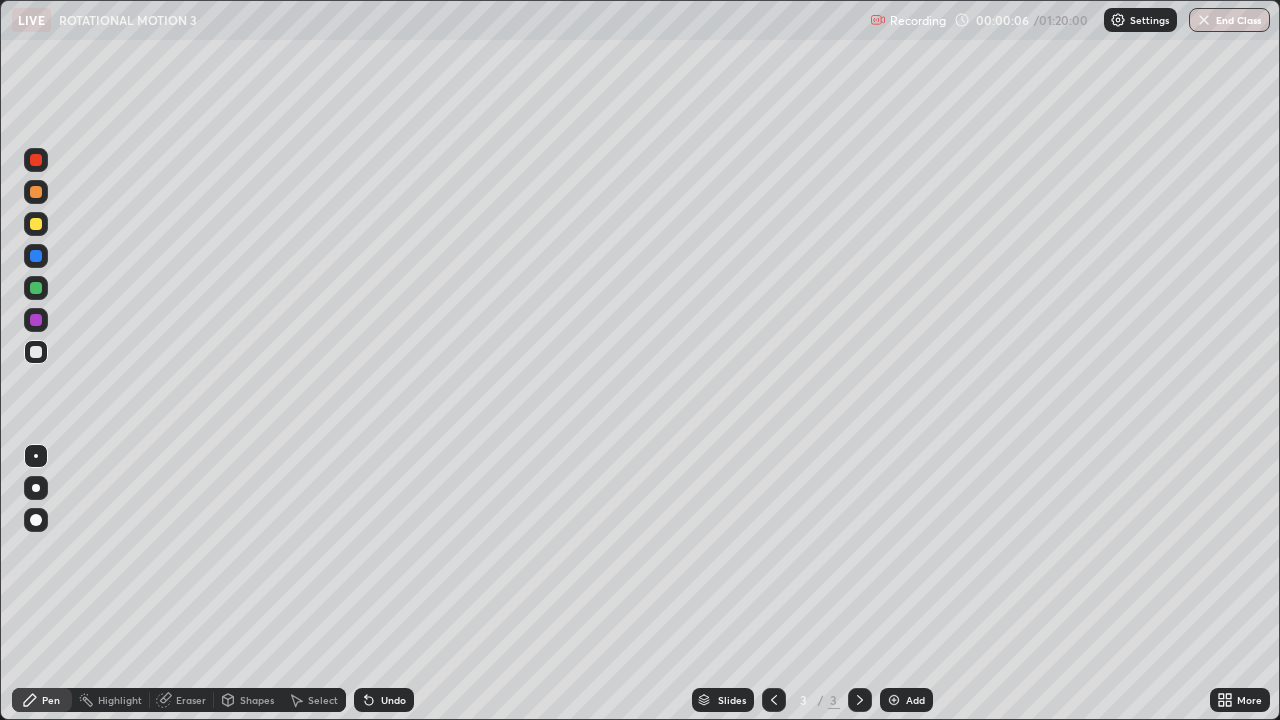 click 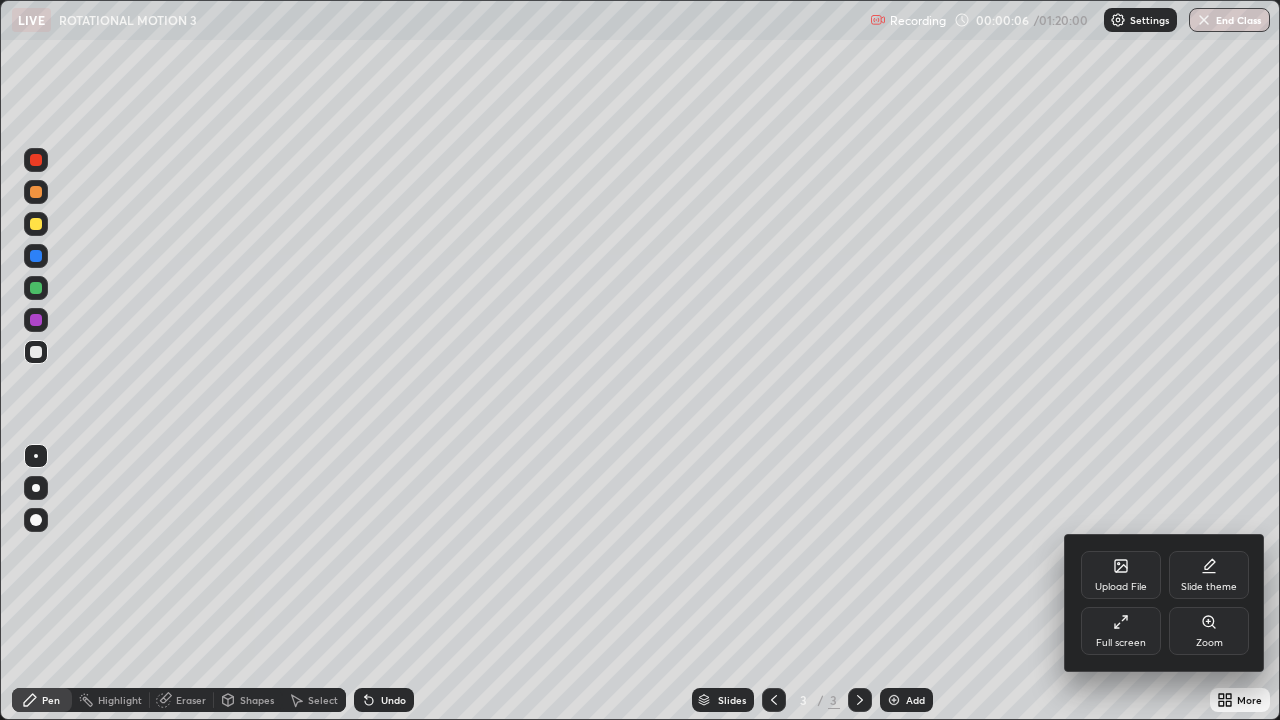 click on "Full screen" at bounding box center (1121, 643) 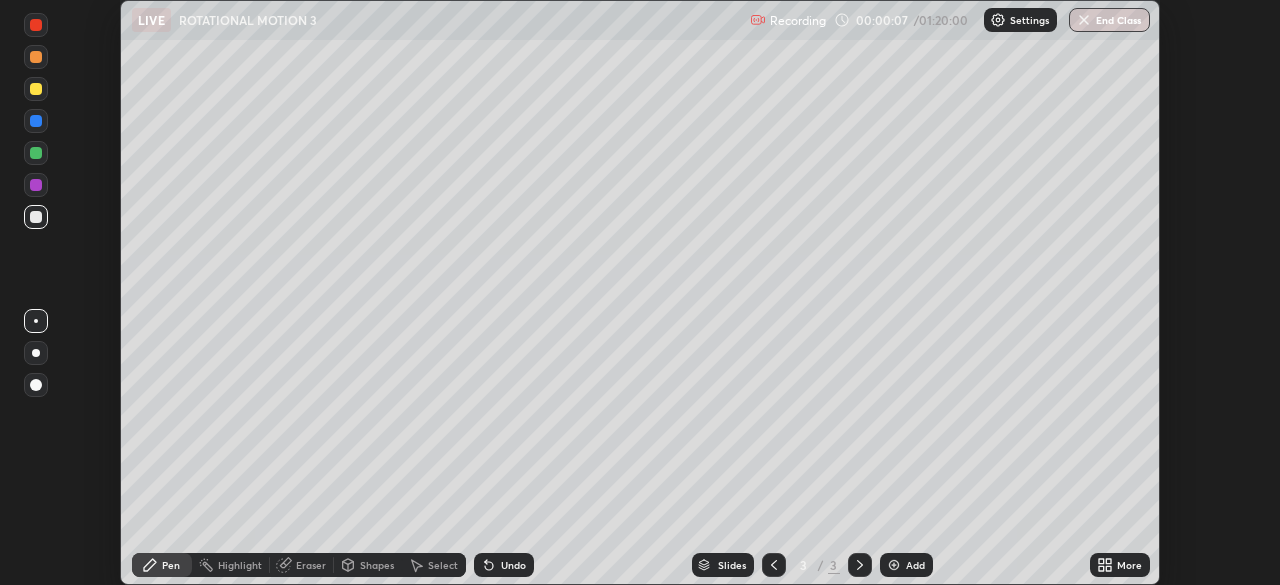 scroll, scrollTop: 585, scrollLeft: 1280, axis: both 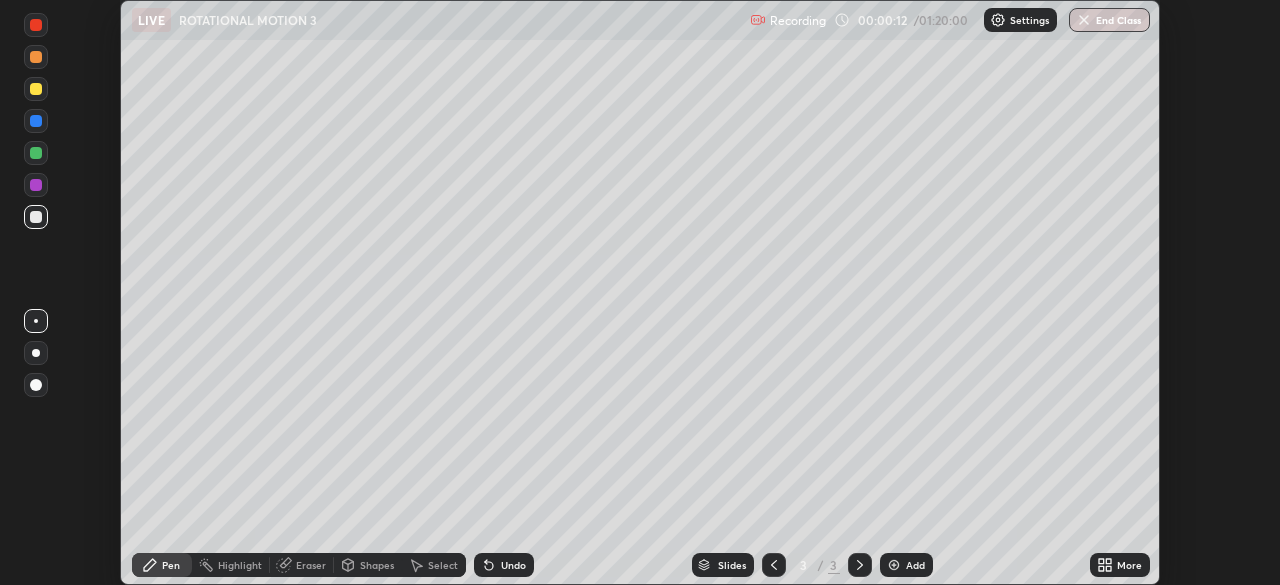 click 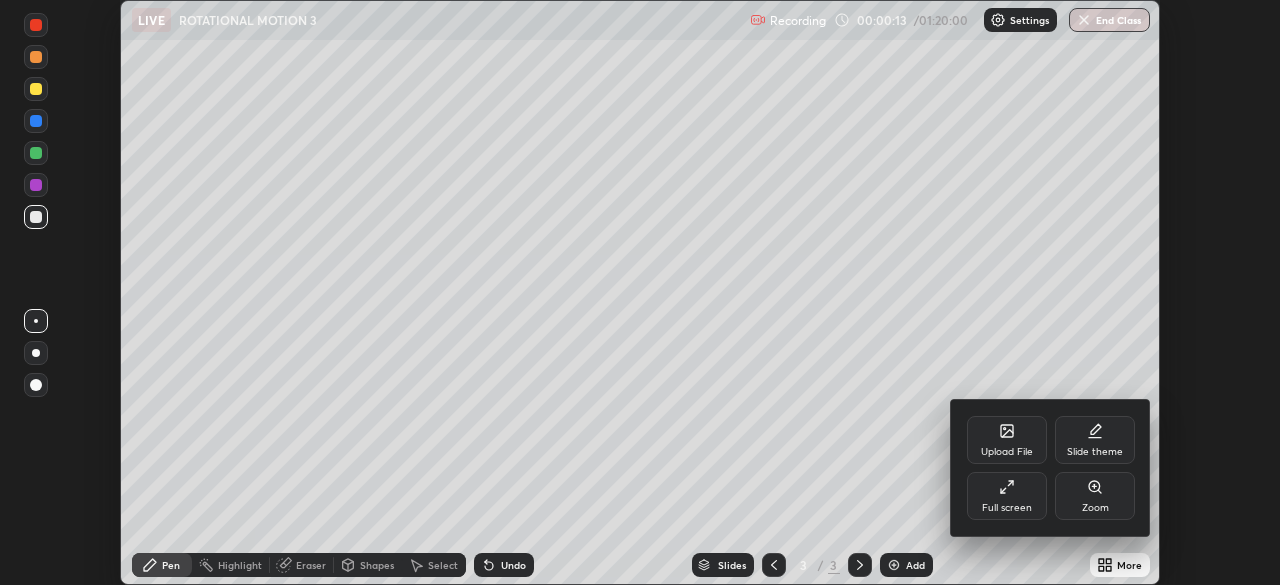 click on "Full screen" at bounding box center [1007, 496] 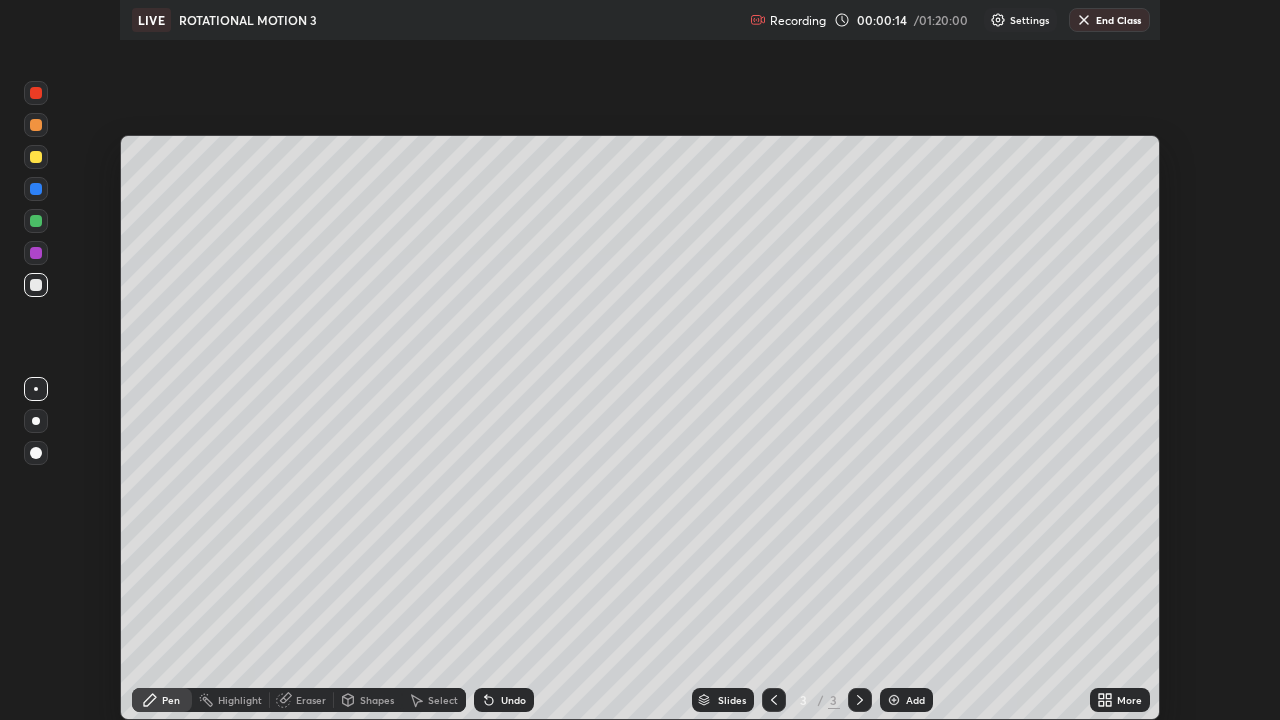 scroll, scrollTop: 99280, scrollLeft: 98720, axis: both 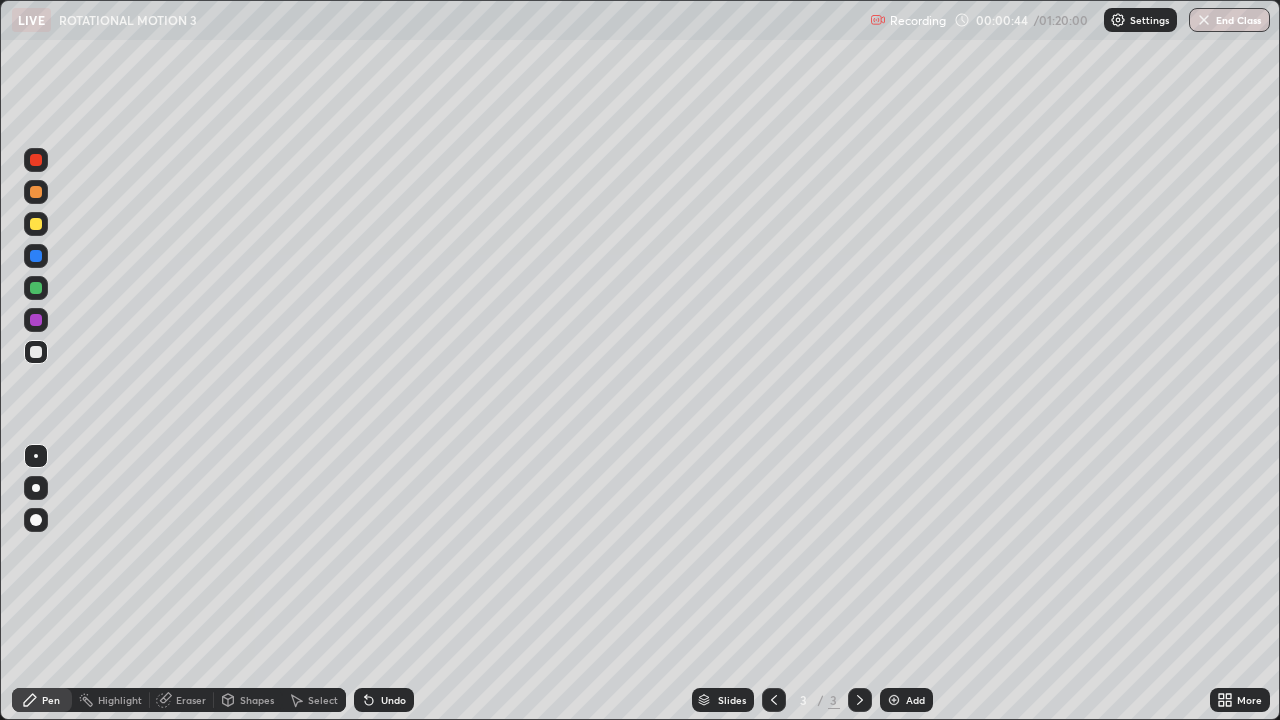 click at bounding box center [36, 192] 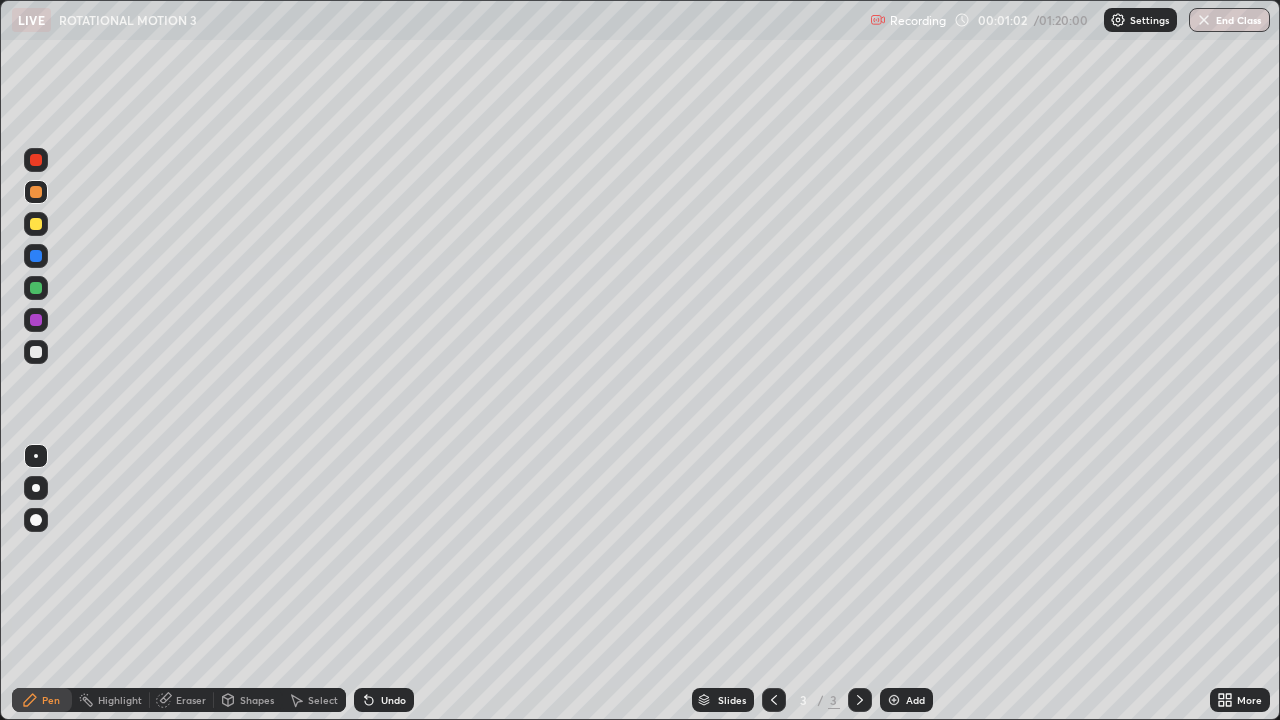click at bounding box center [36, 256] 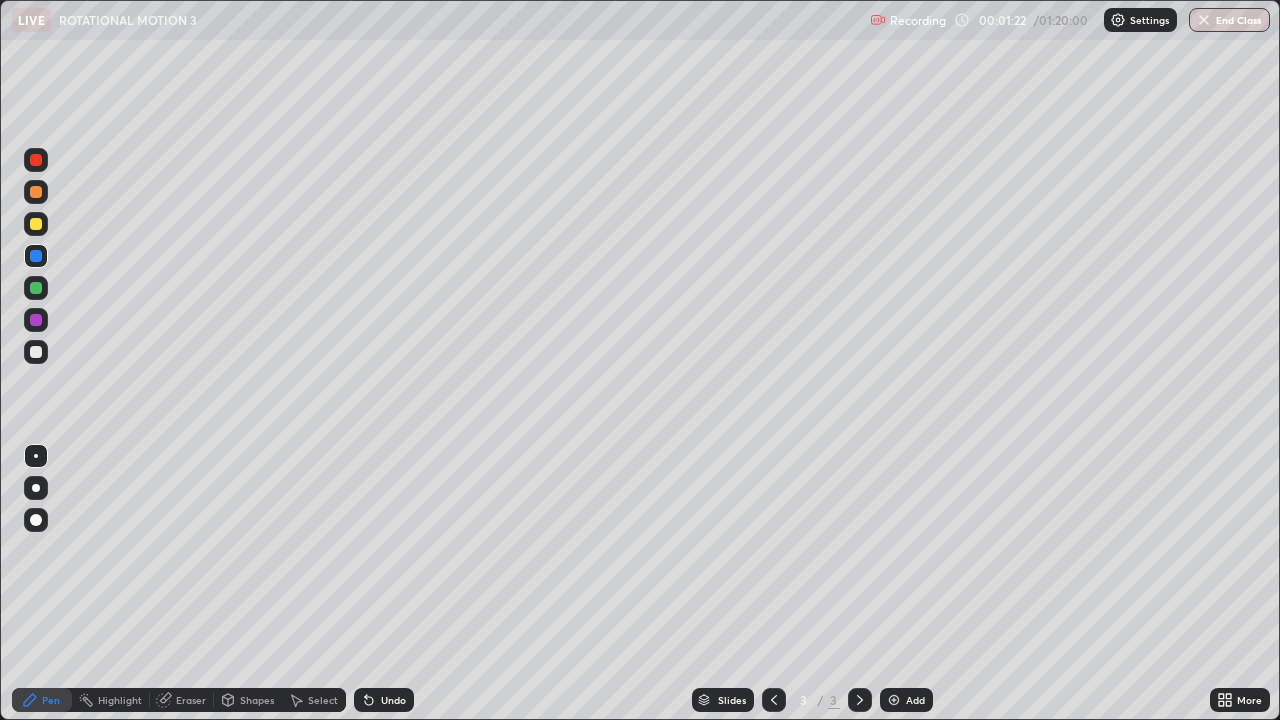 click at bounding box center [36, 288] 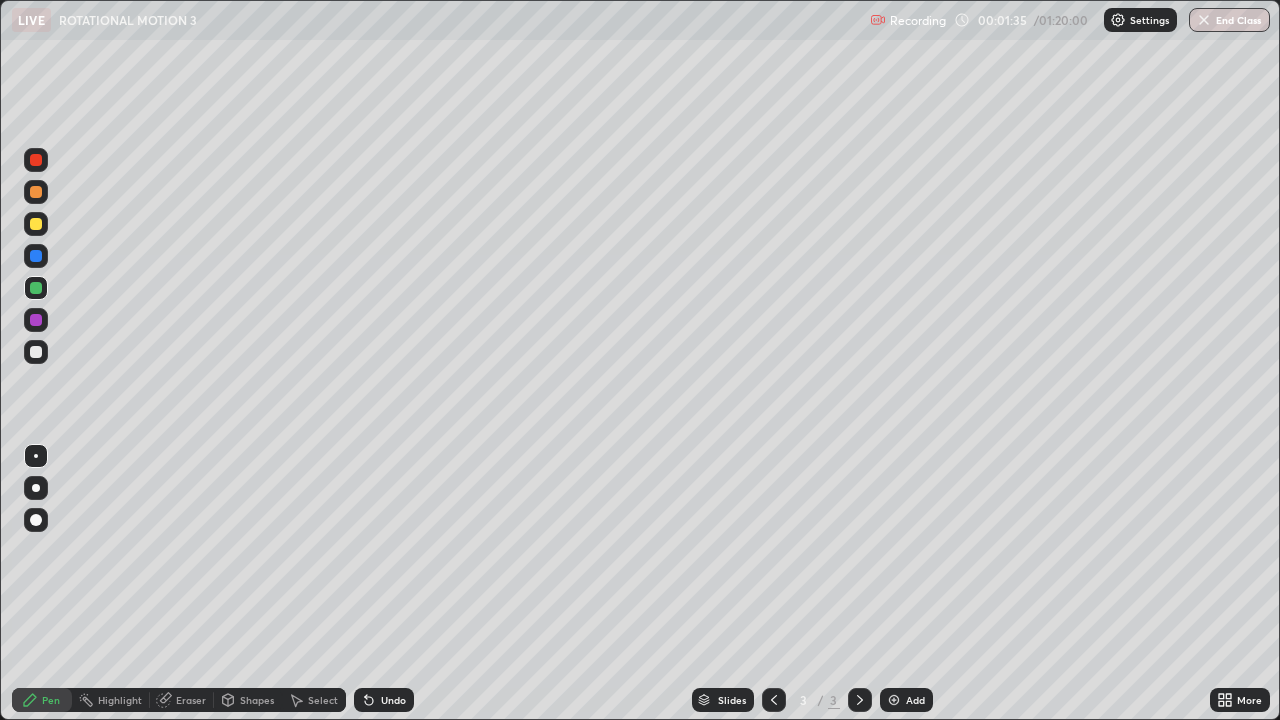 click at bounding box center (36, 192) 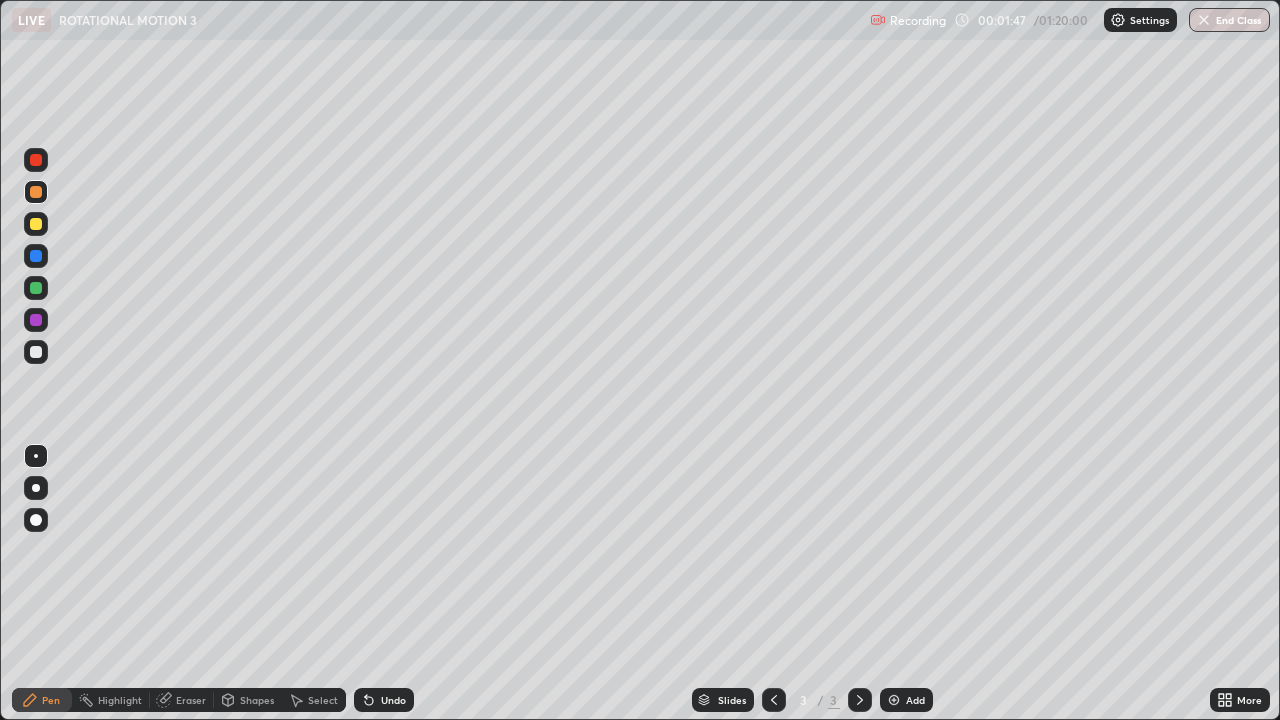 click at bounding box center [36, 320] 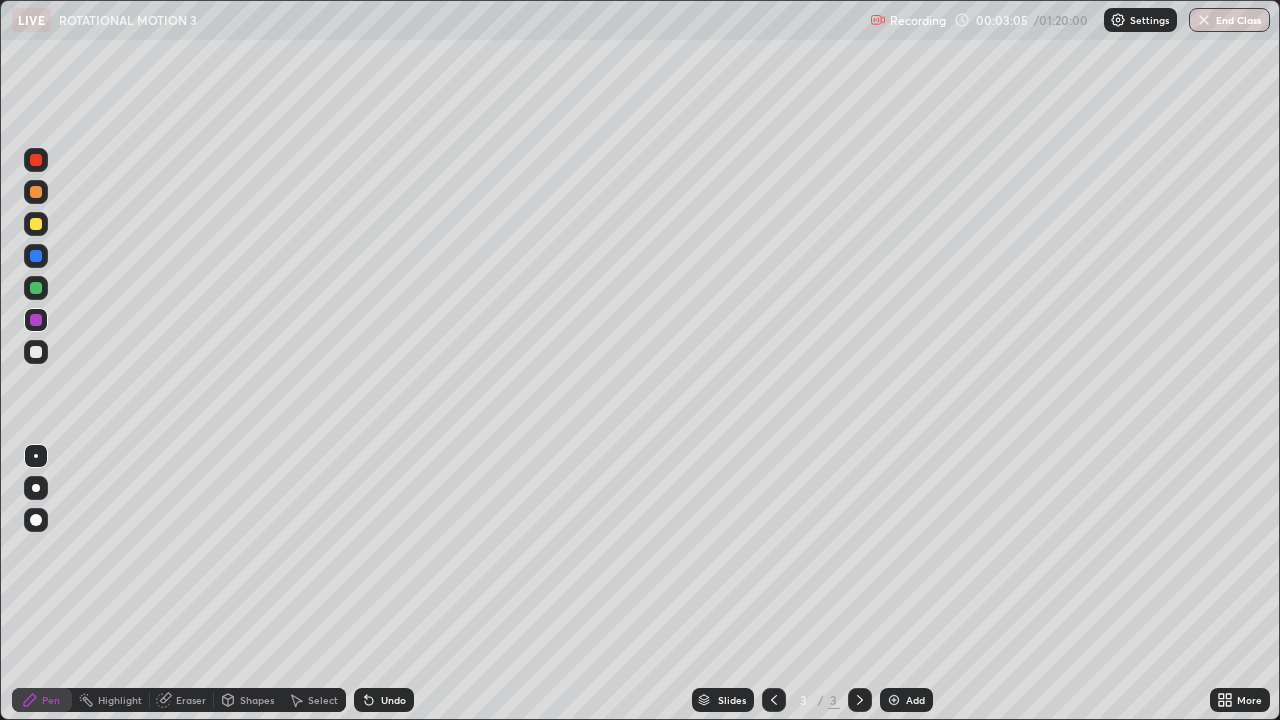 click at bounding box center (36, 352) 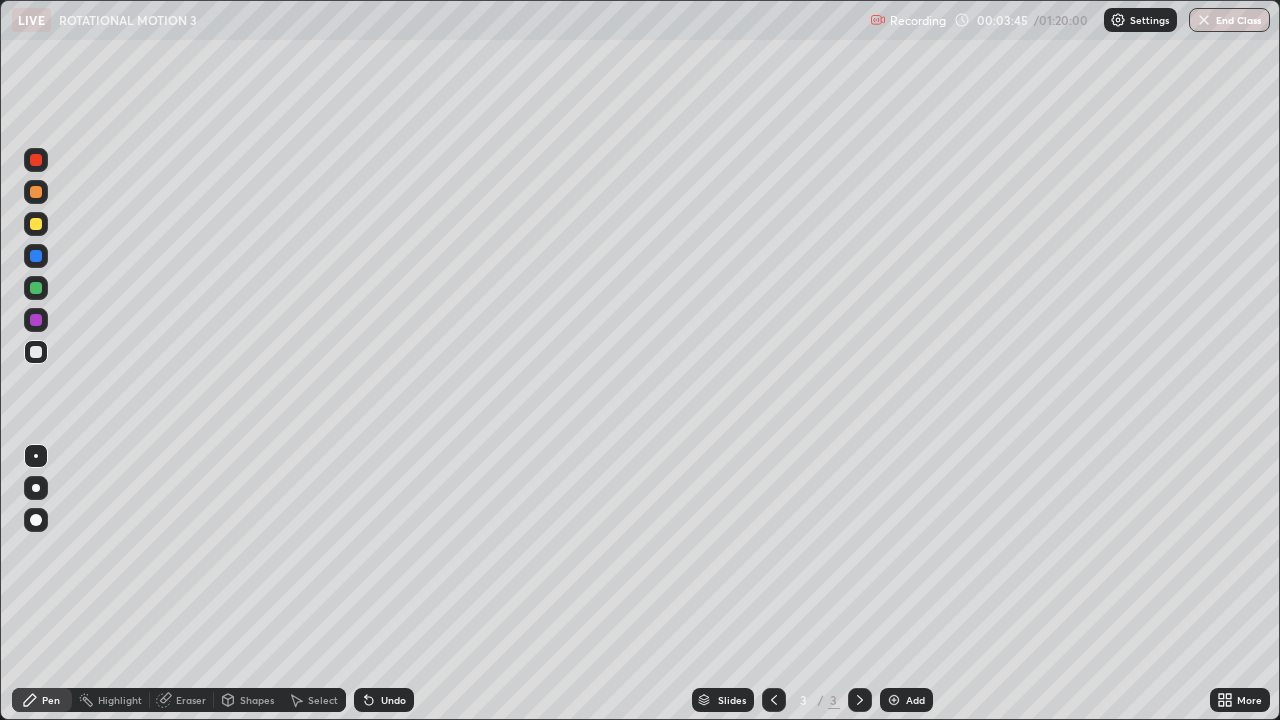 click at bounding box center [894, 700] 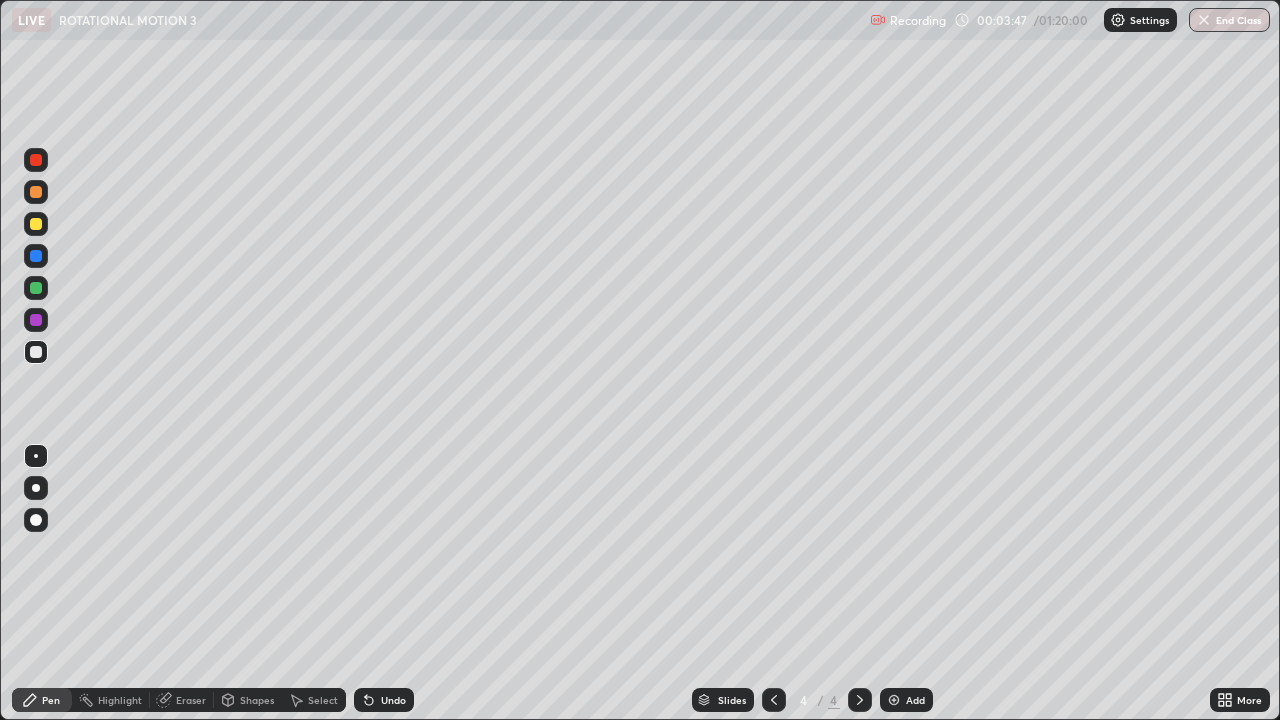click at bounding box center (36, 192) 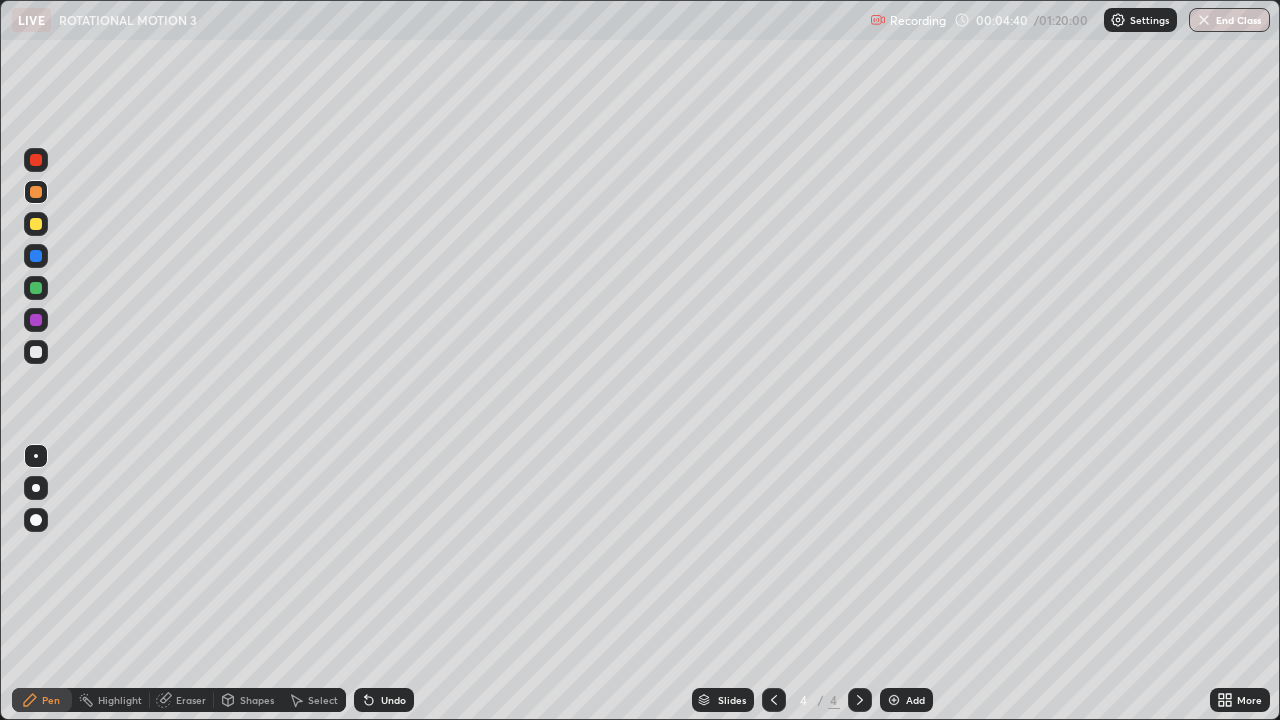 click at bounding box center (36, 288) 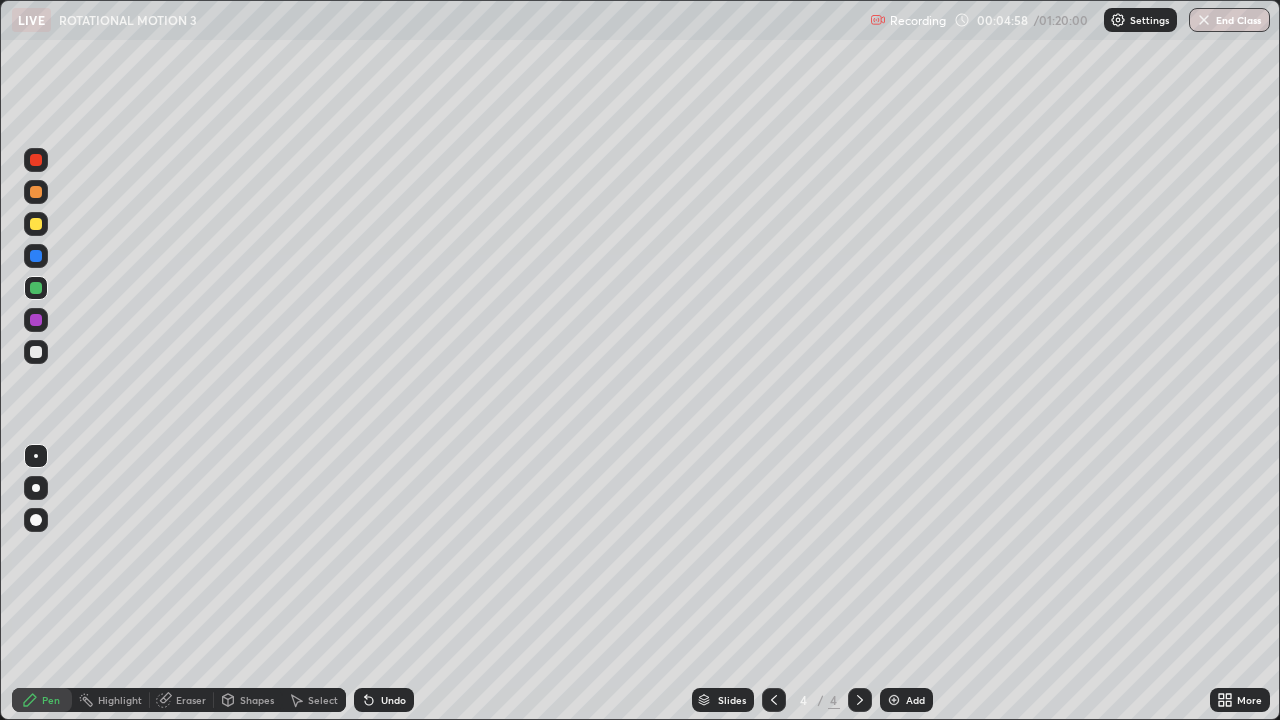 click at bounding box center (36, 320) 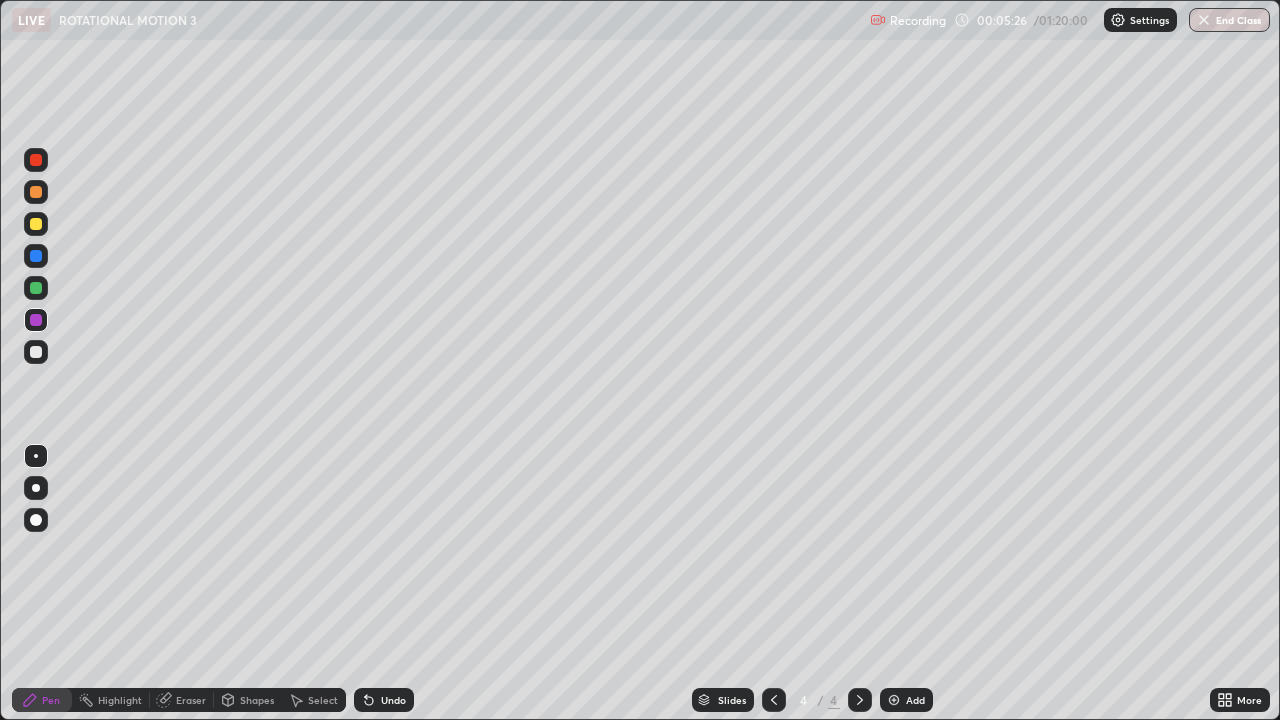 click at bounding box center [36, 192] 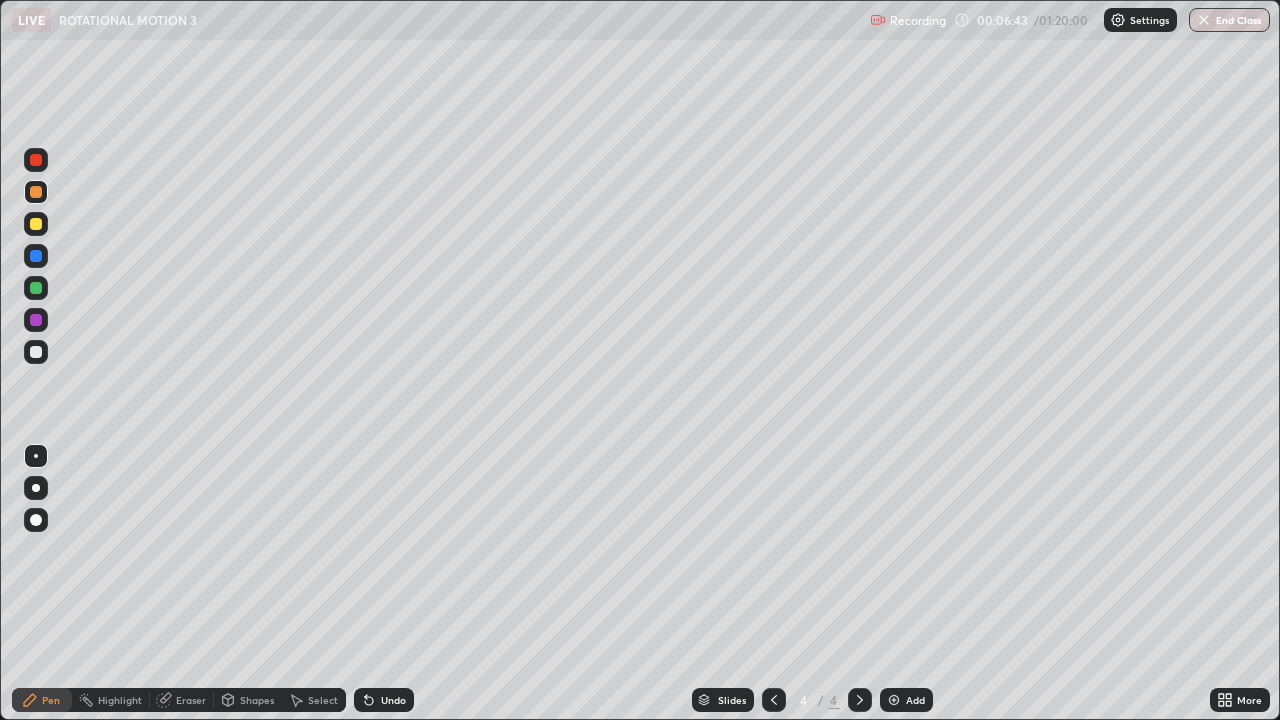 click at bounding box center [36, 288] 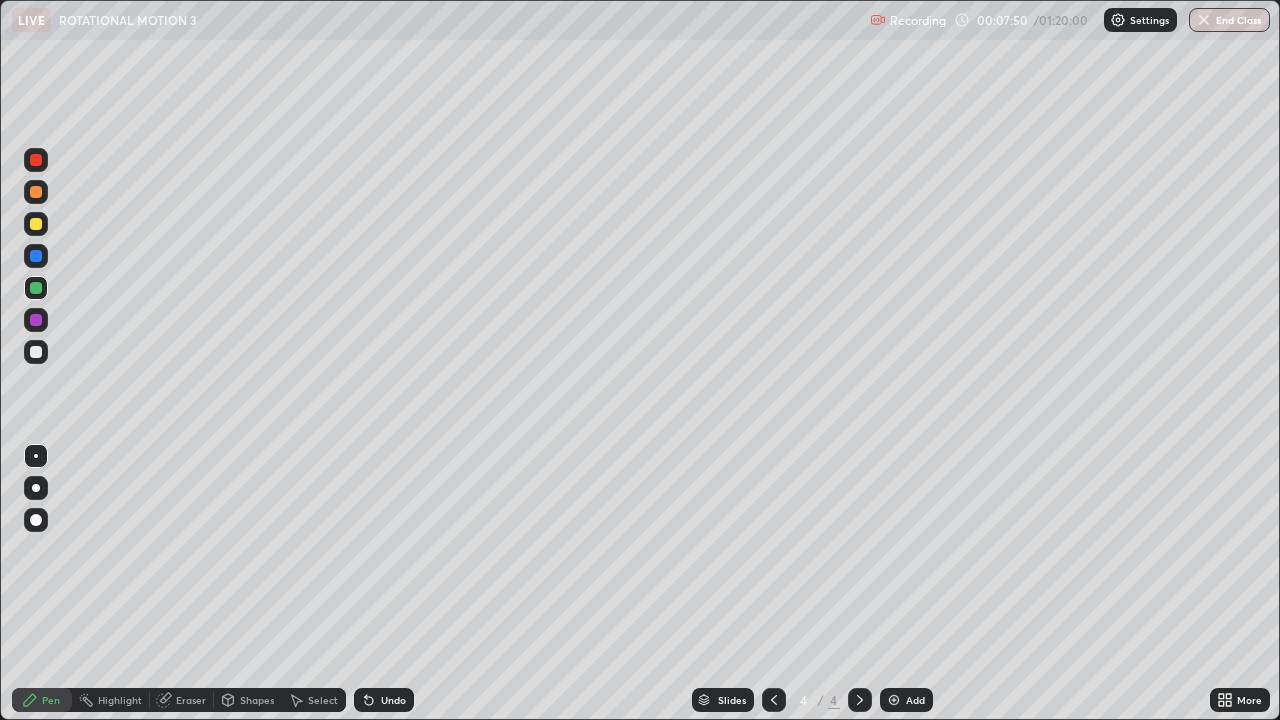 click at bounding box center (36, 192) 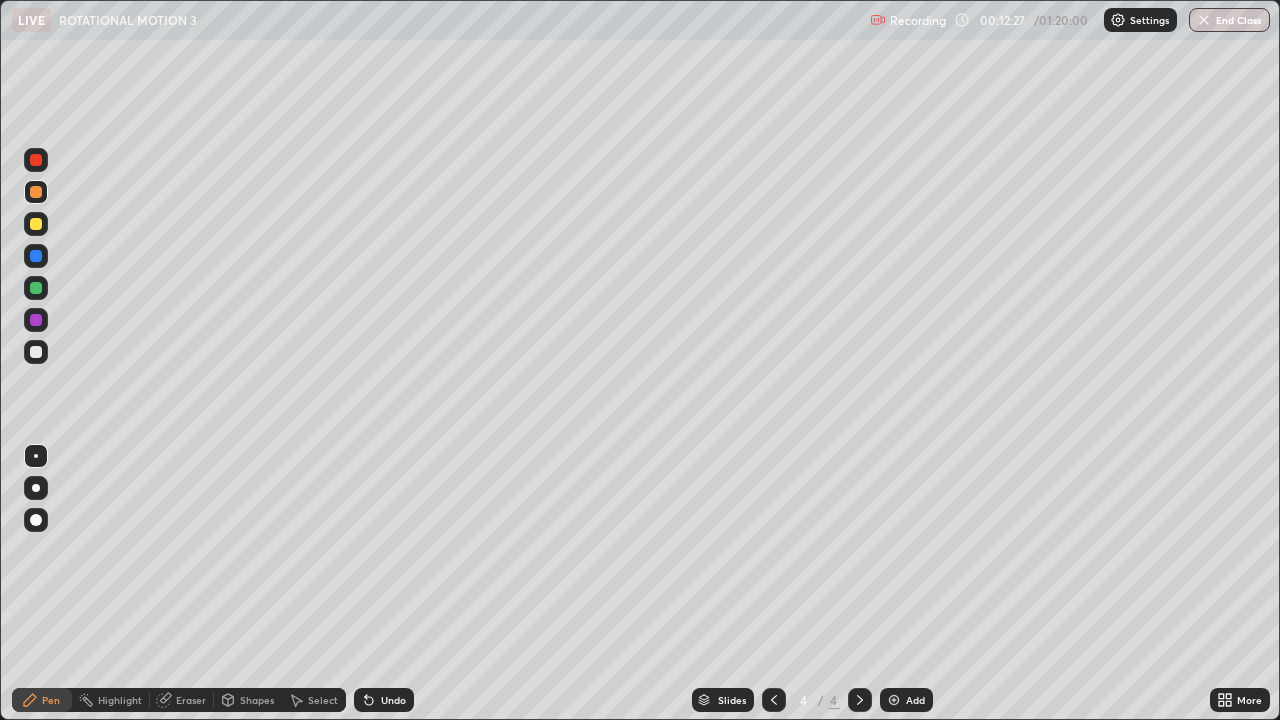 click at bounding box center [894, 700] 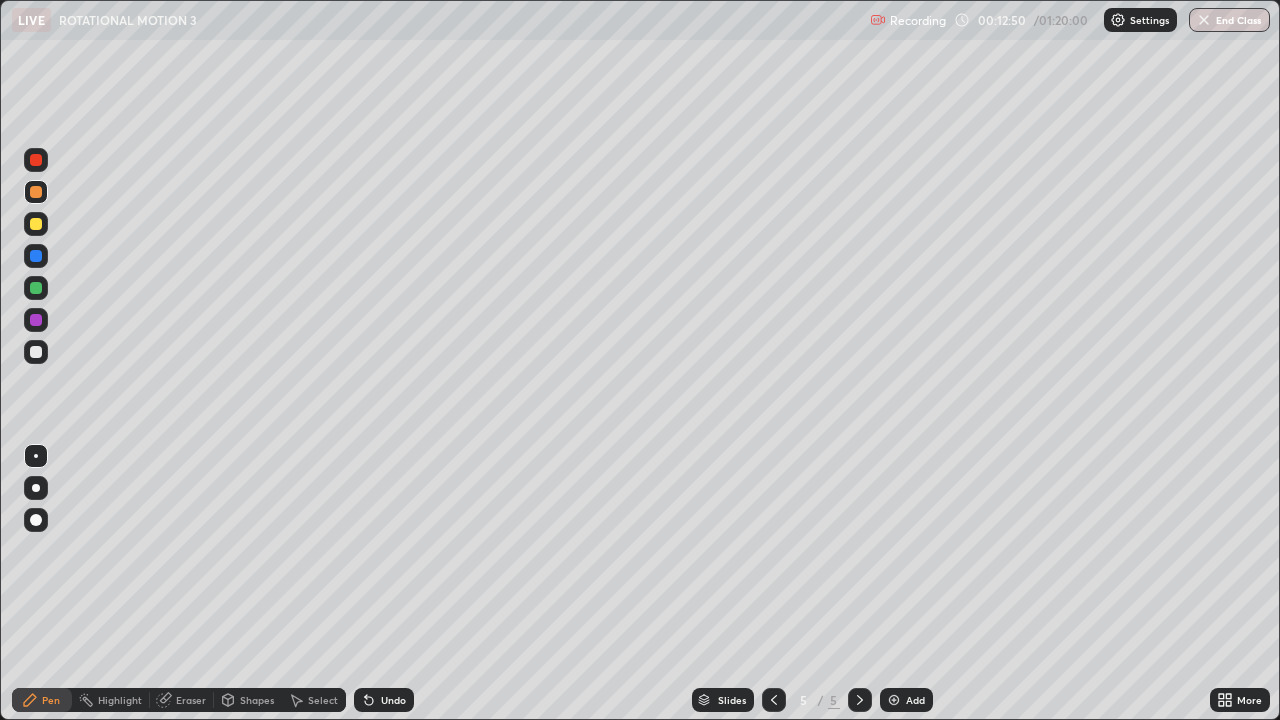 click at bounding box center (36, 288) 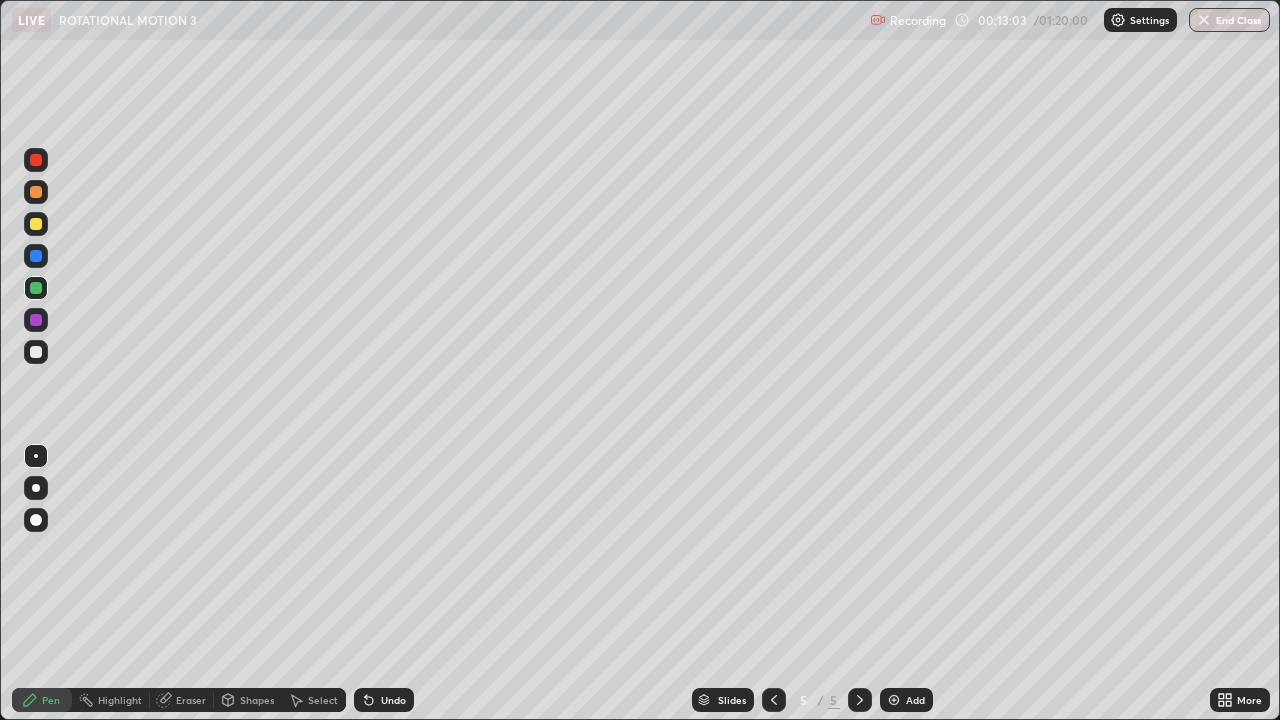 click at bounding box center (36, 320) 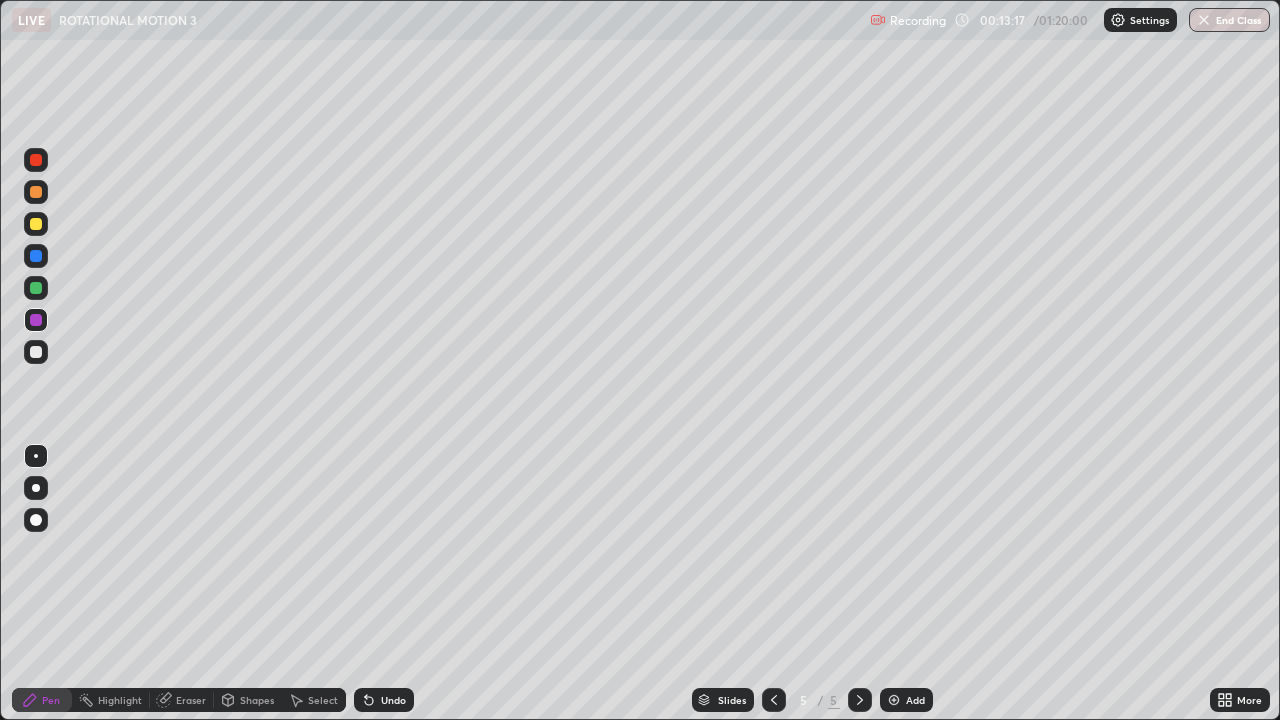 click at bounding box center [36, 192] 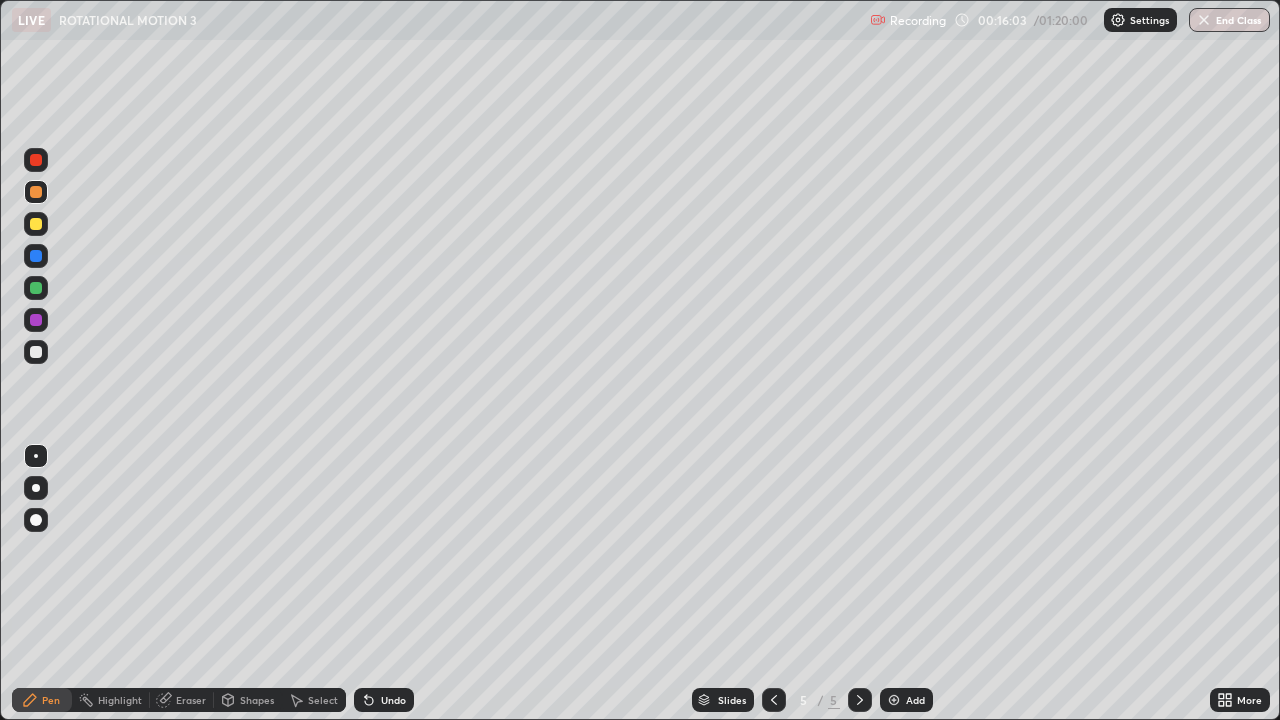 click on "Add" at bounding box center (915, 700) 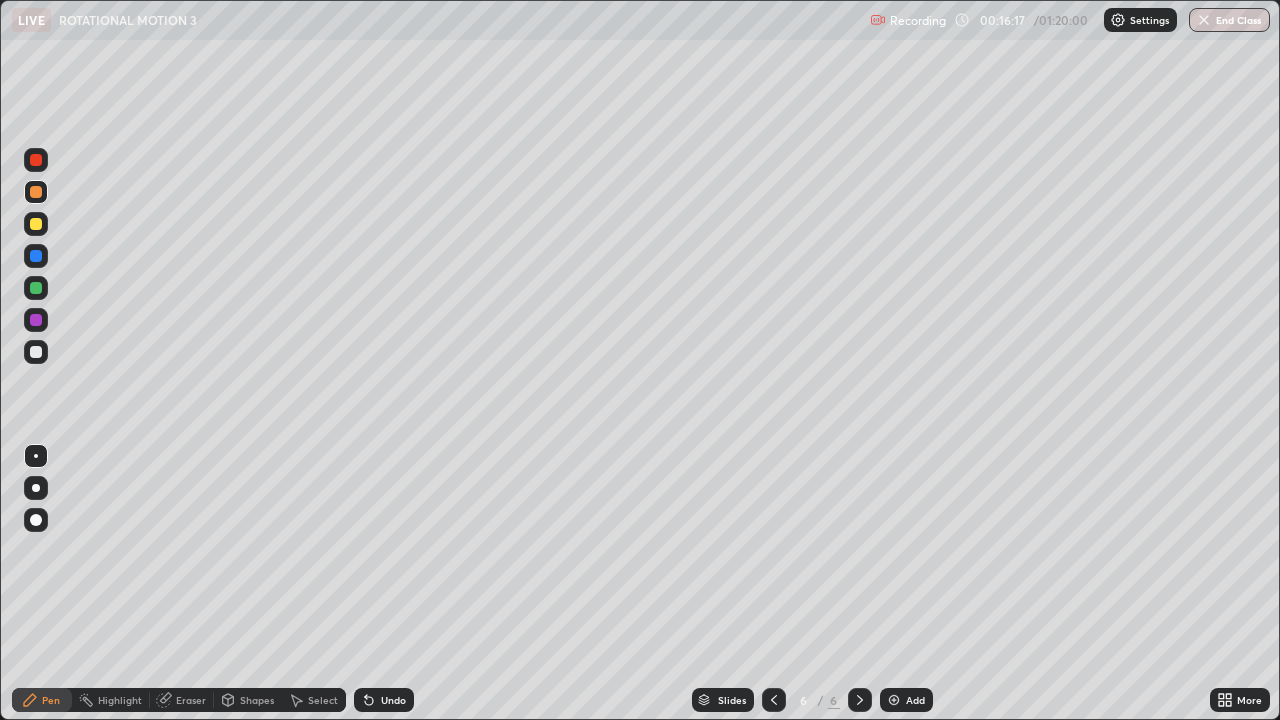click at bounding box center [36, 320] 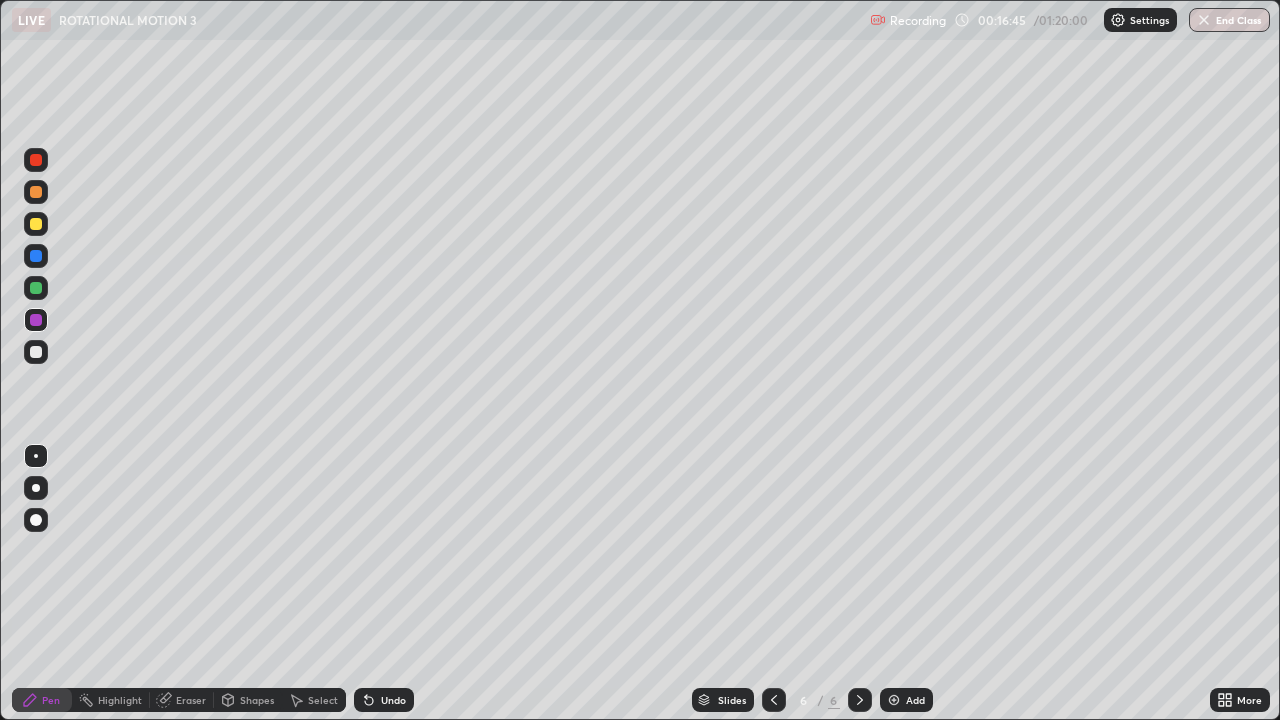 click at bounding box center [36, 288] 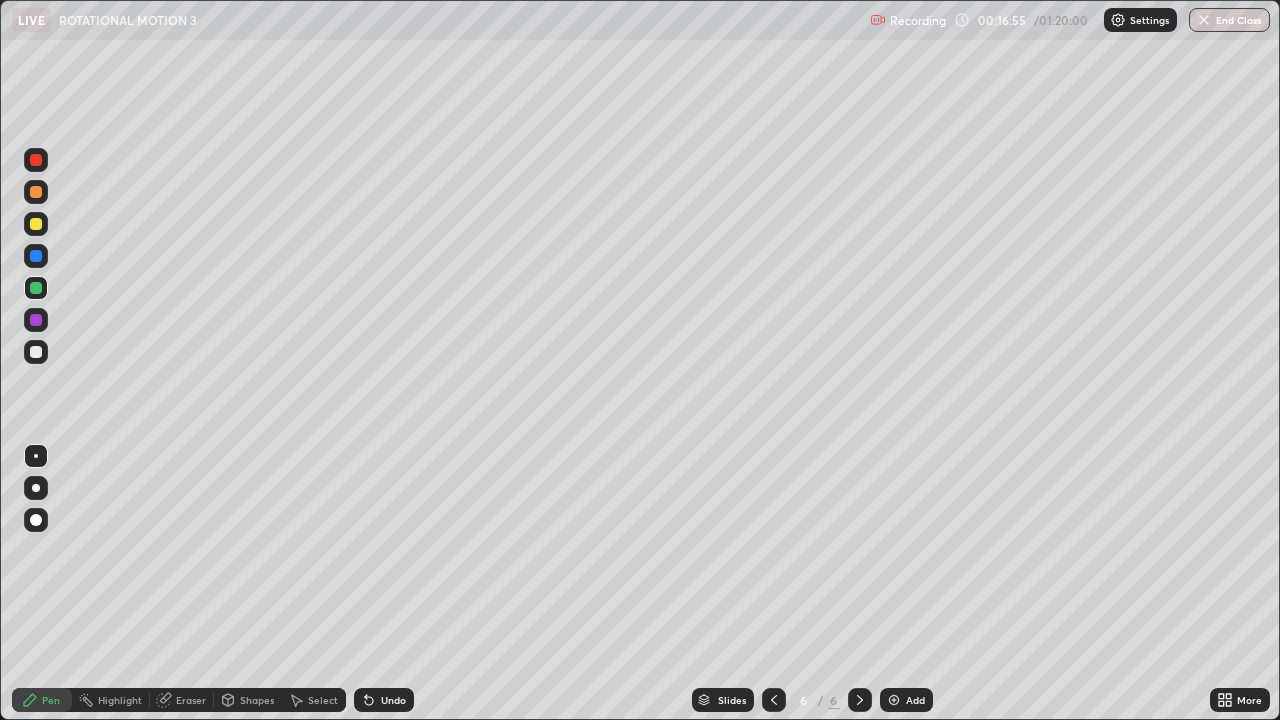 click at bounding box center [36, 352] 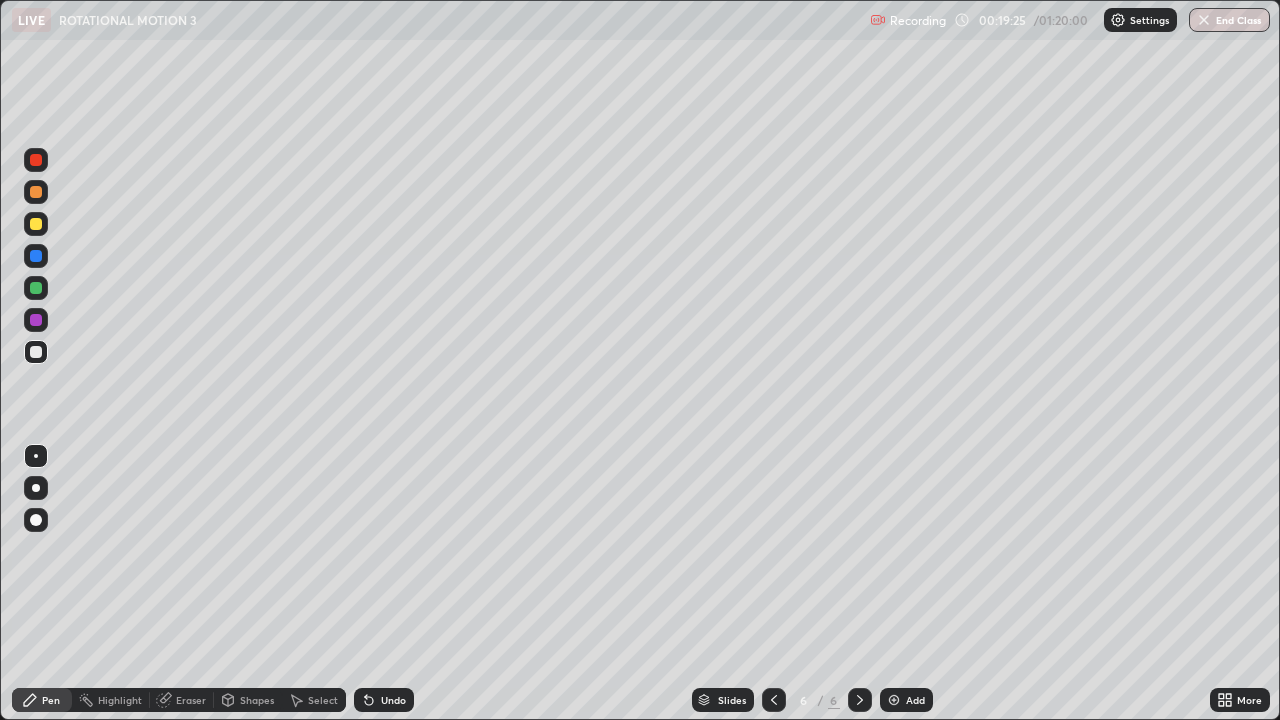 click on "Add" at bounding box center (906, 700) 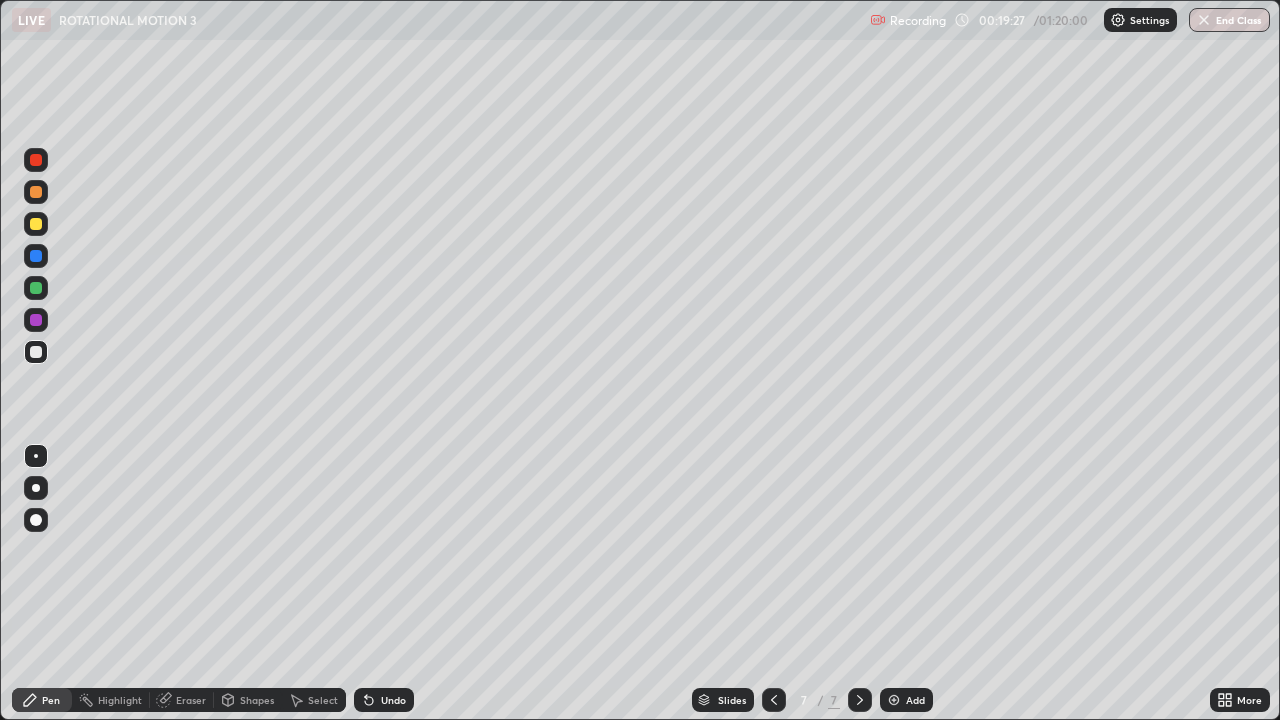 click at bounding box center (36, 192) 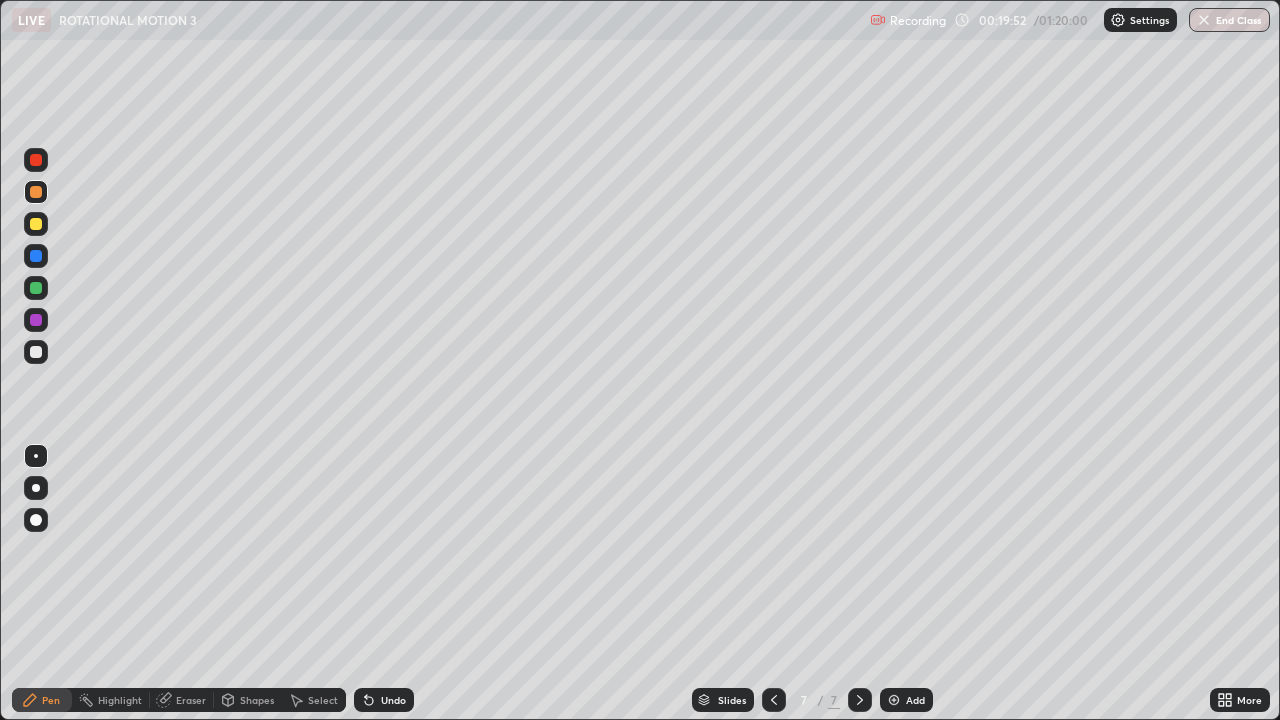 click at bounding box center (36, 288) 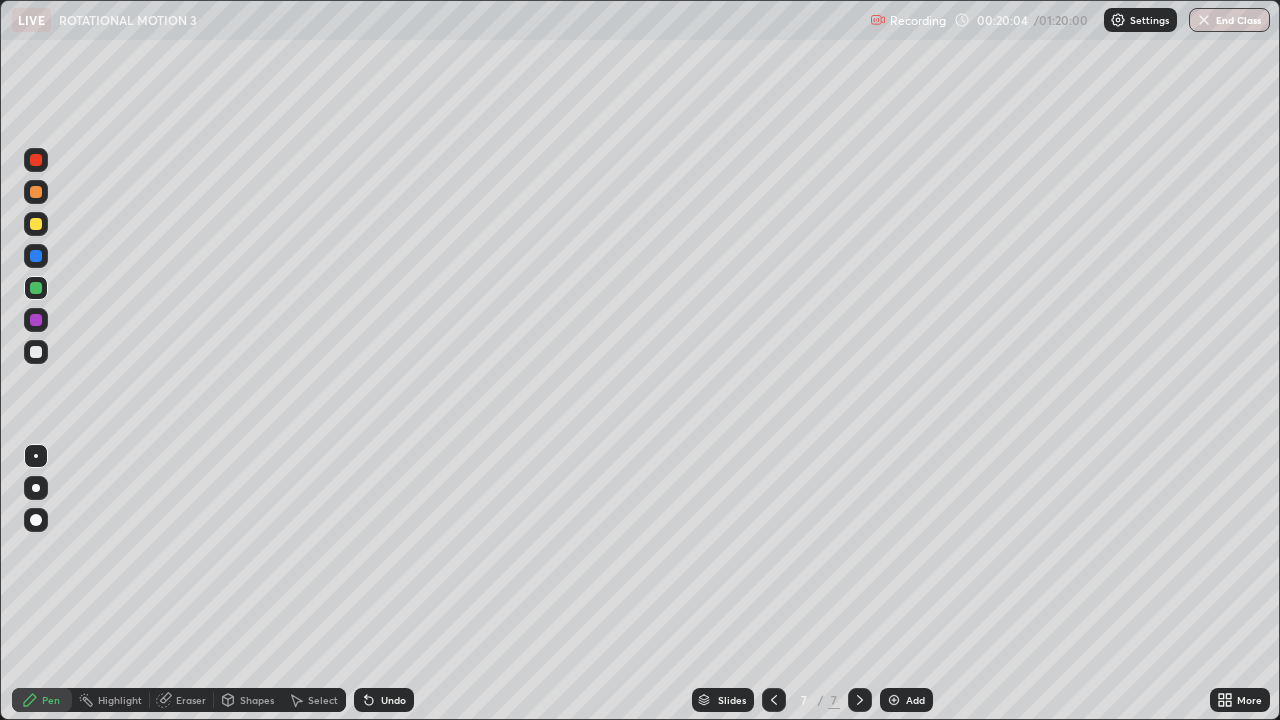 click at bounding box center (36, 192) 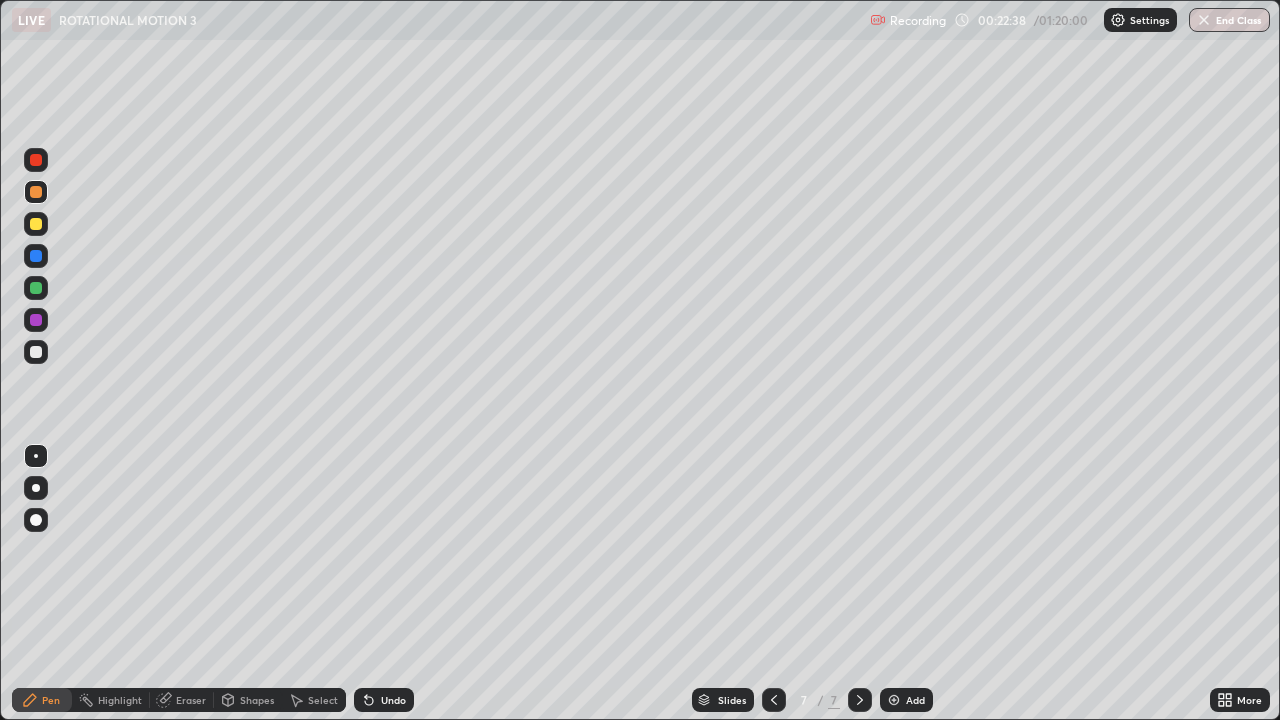 click at bounding box center (36, 256) 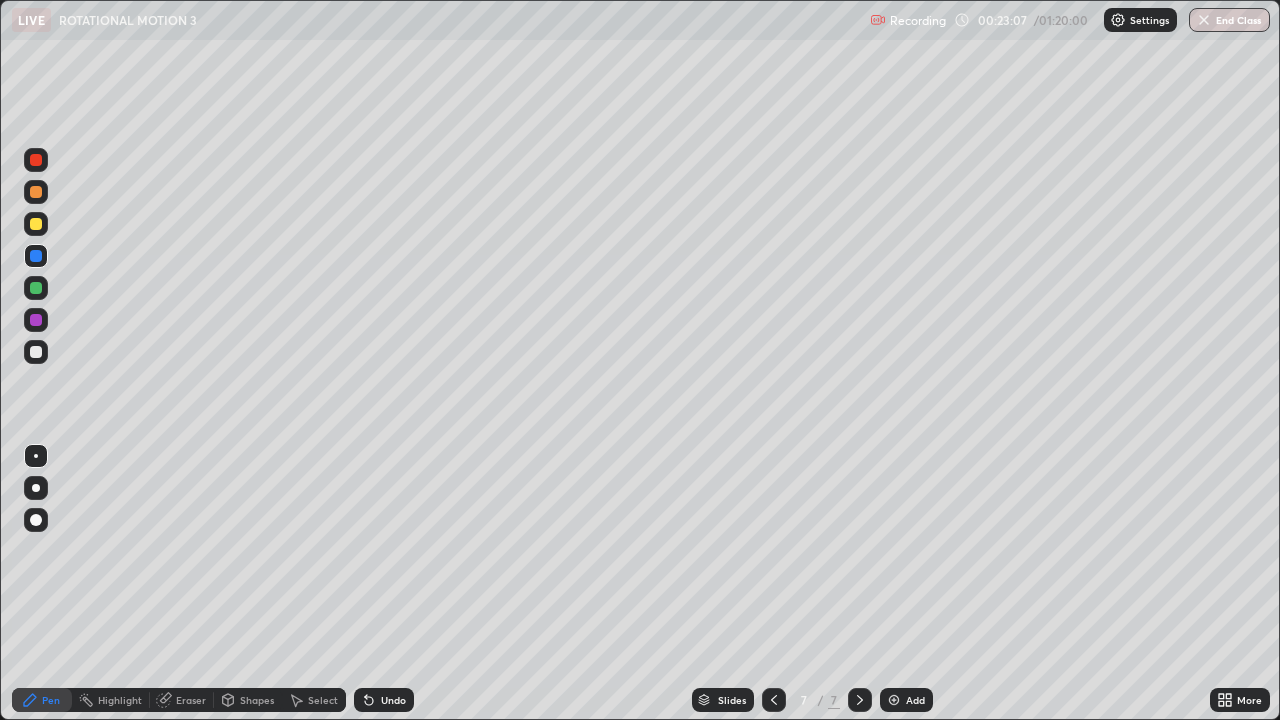 click at bounding box center [36, 320] 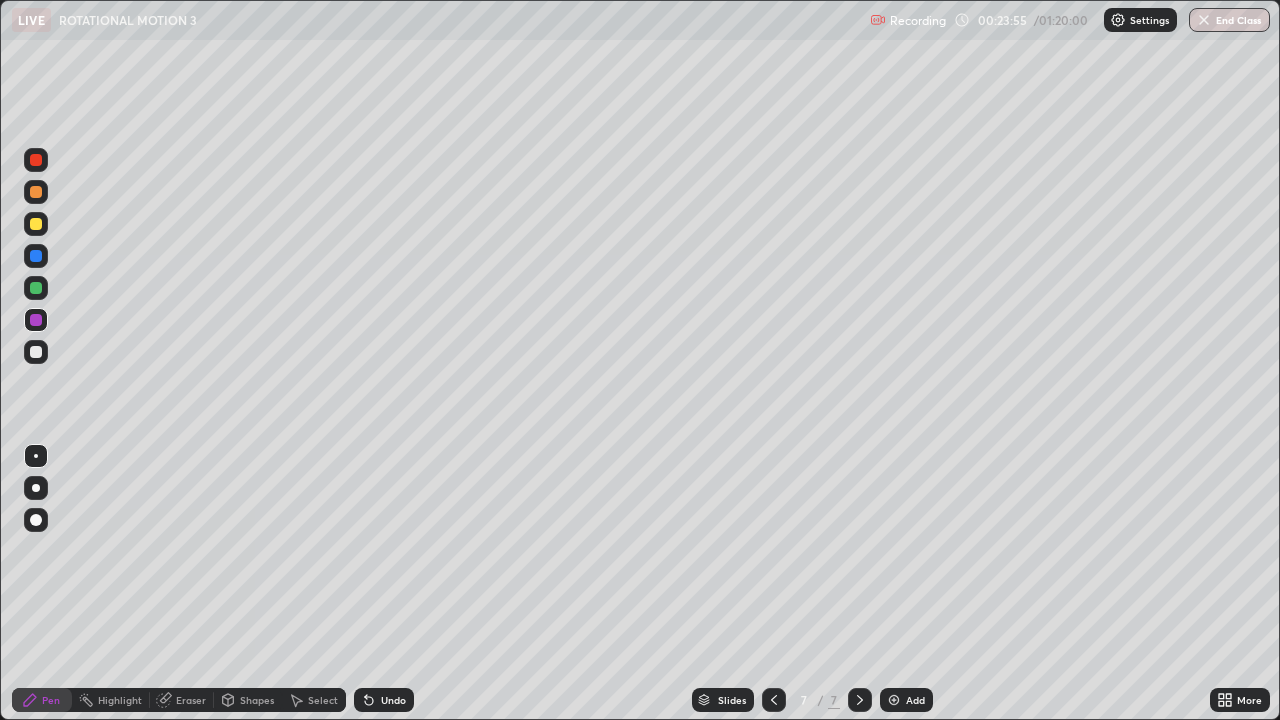 click at bounding box center [36, 256] 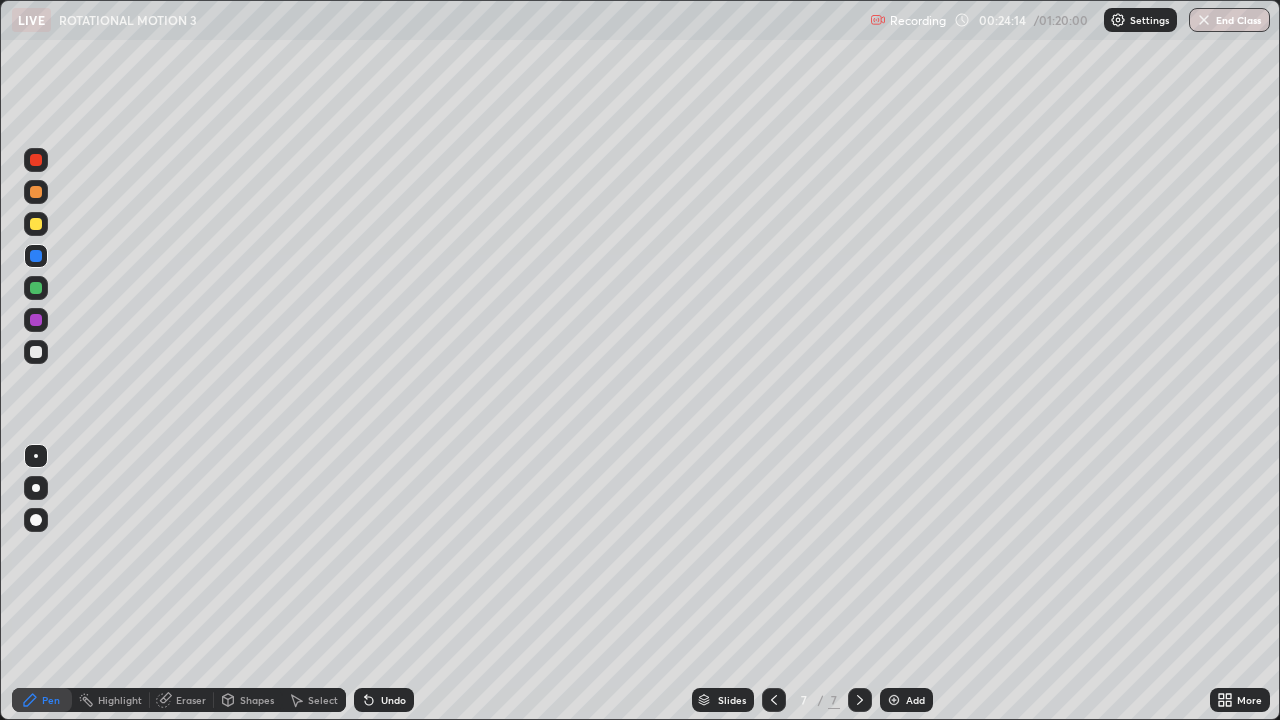 click at bounding box center [36, 192] 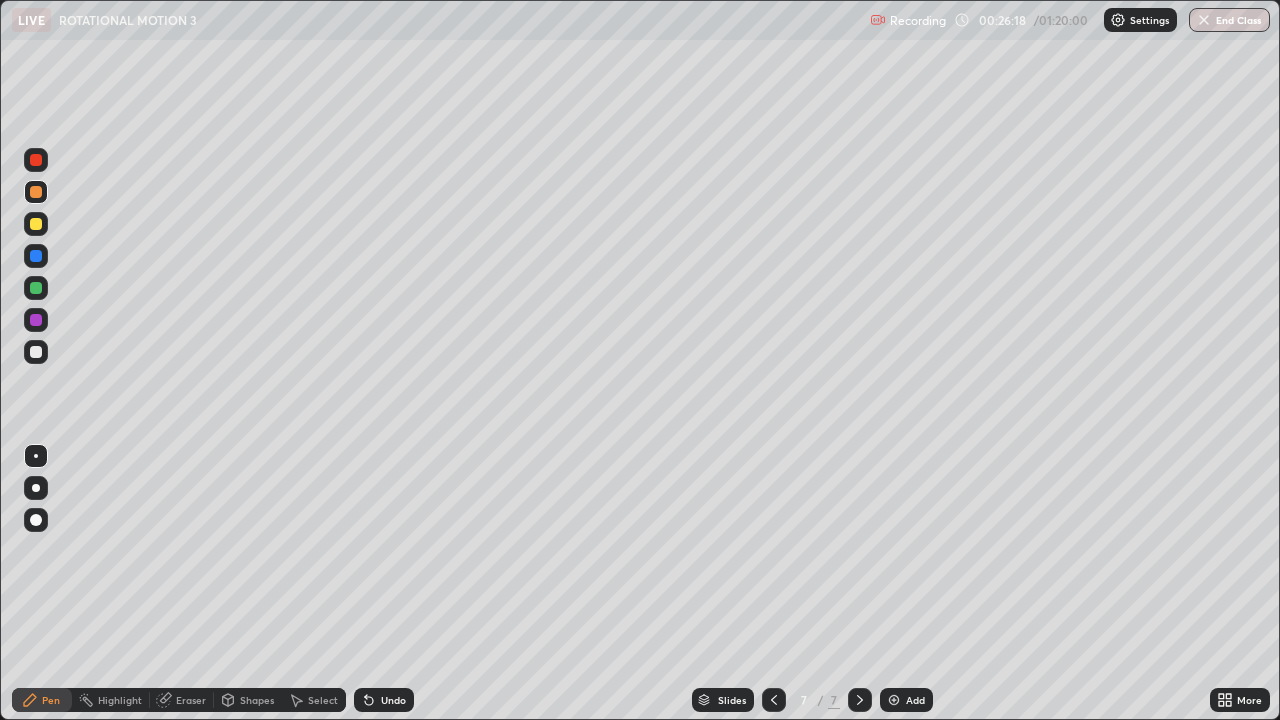 click at bounding box center (894, 700) 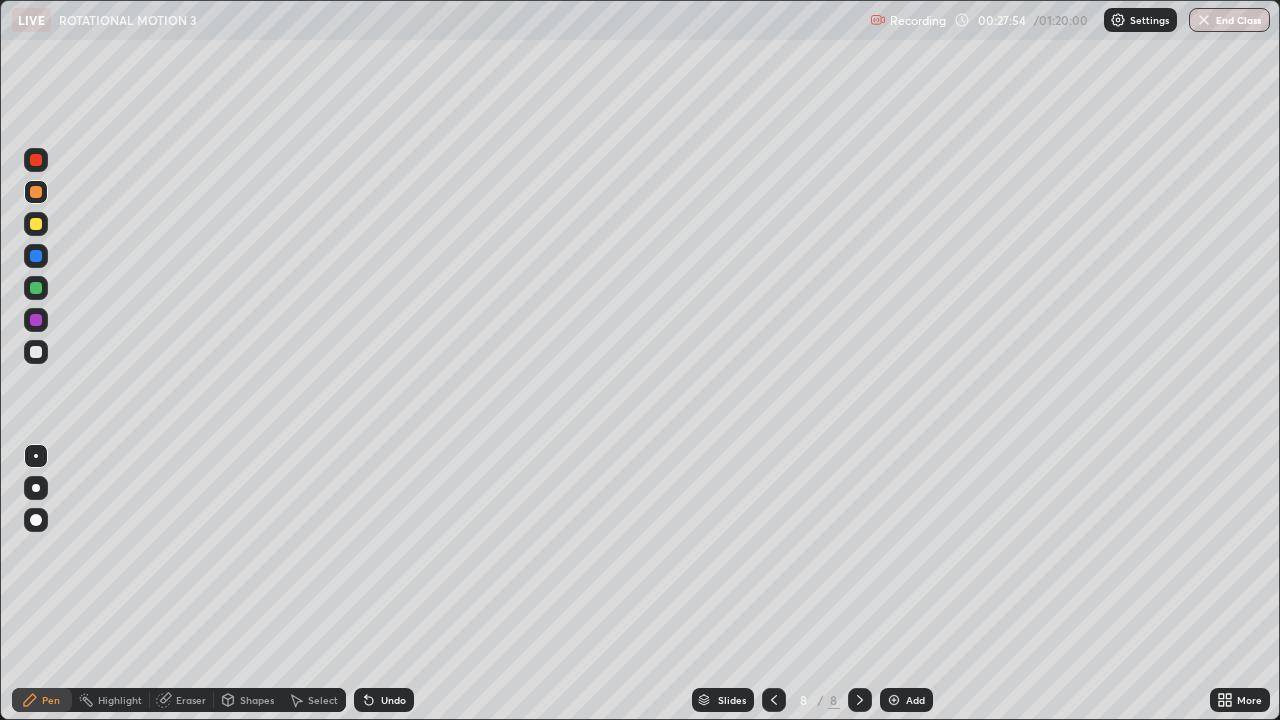 click on "Eraser" at bounding box center [191, 700] 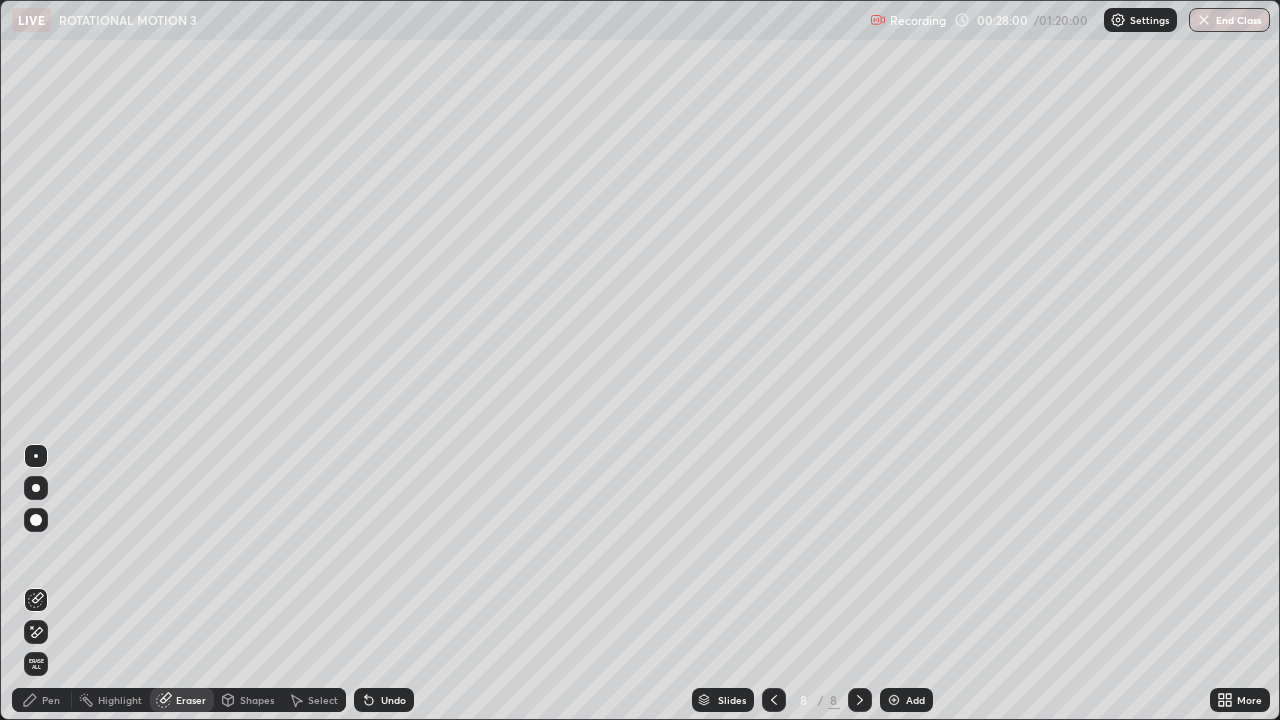 click on "Pen" at bounding box center [51, 700] 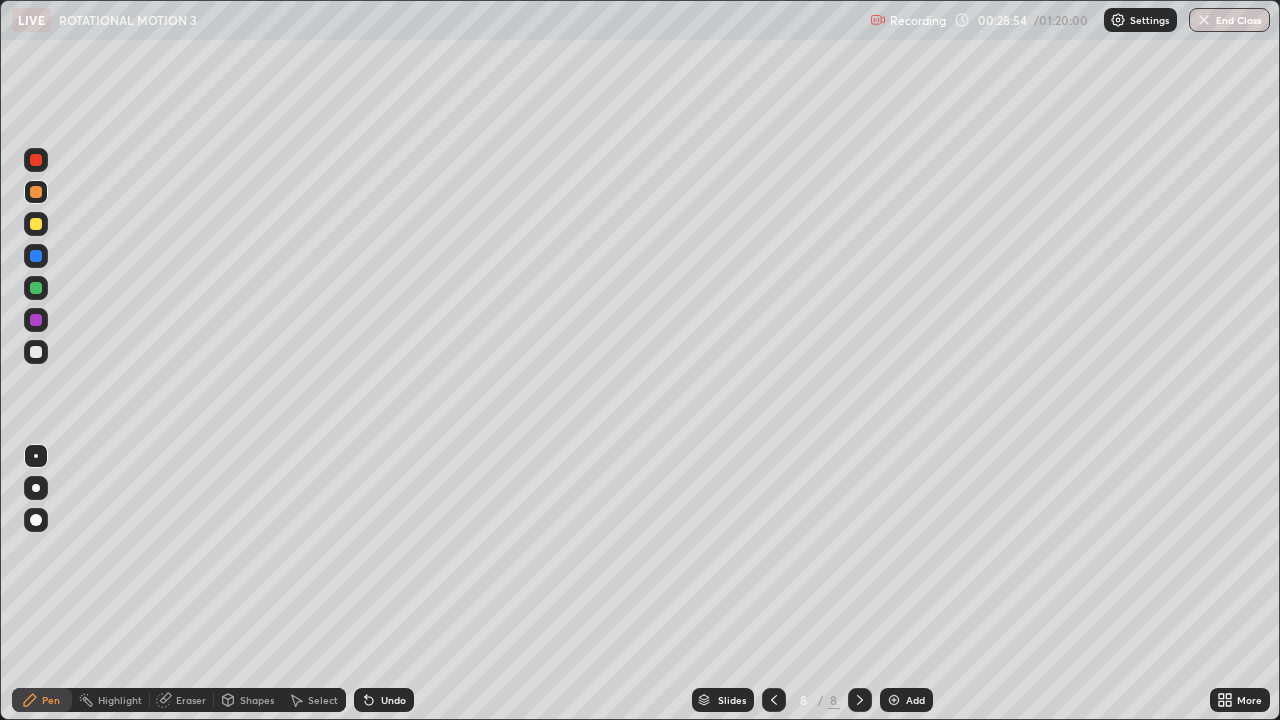 click at bounding box center [894, 700] 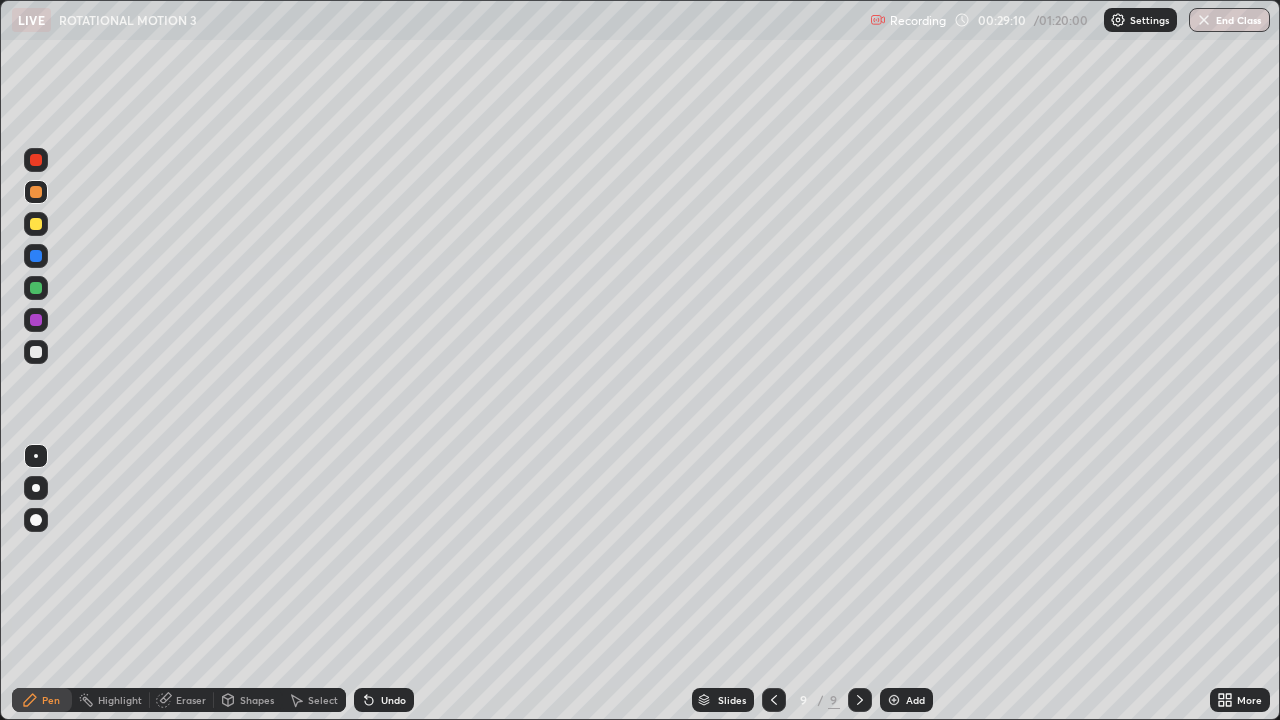 click at bounding box center [36, 288] 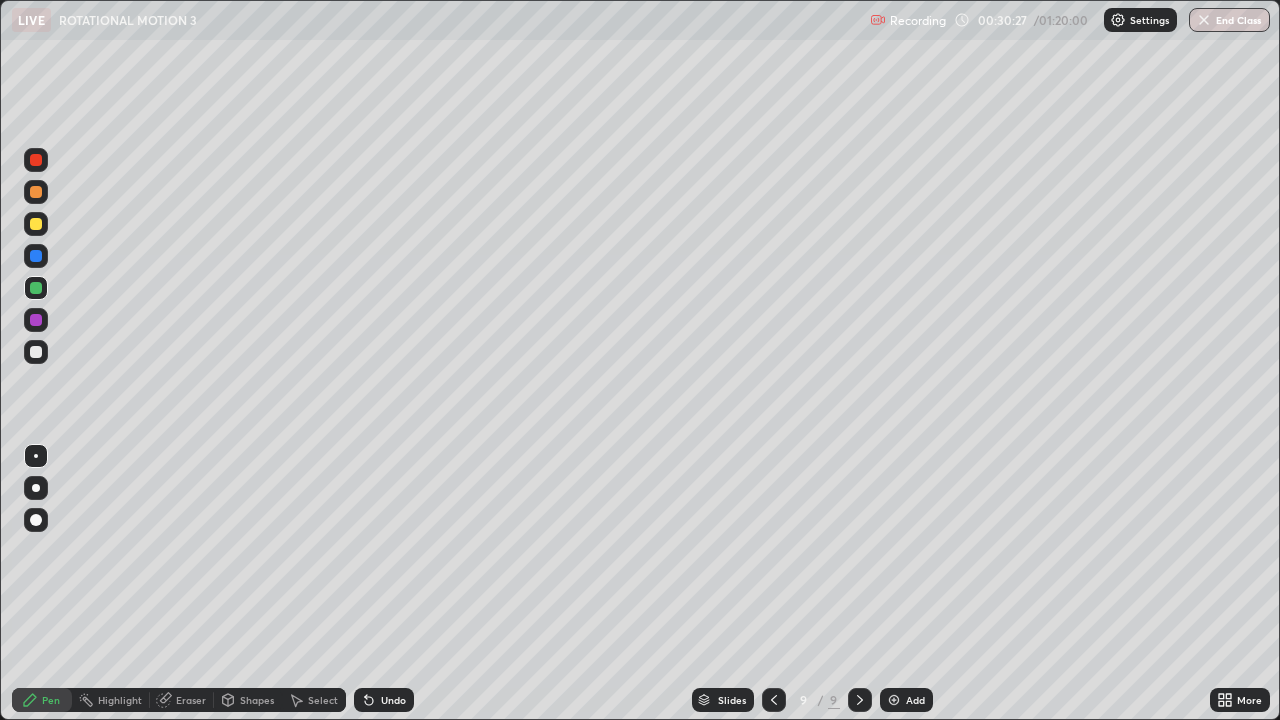 click on "Add" at bounding box center [906, 700] 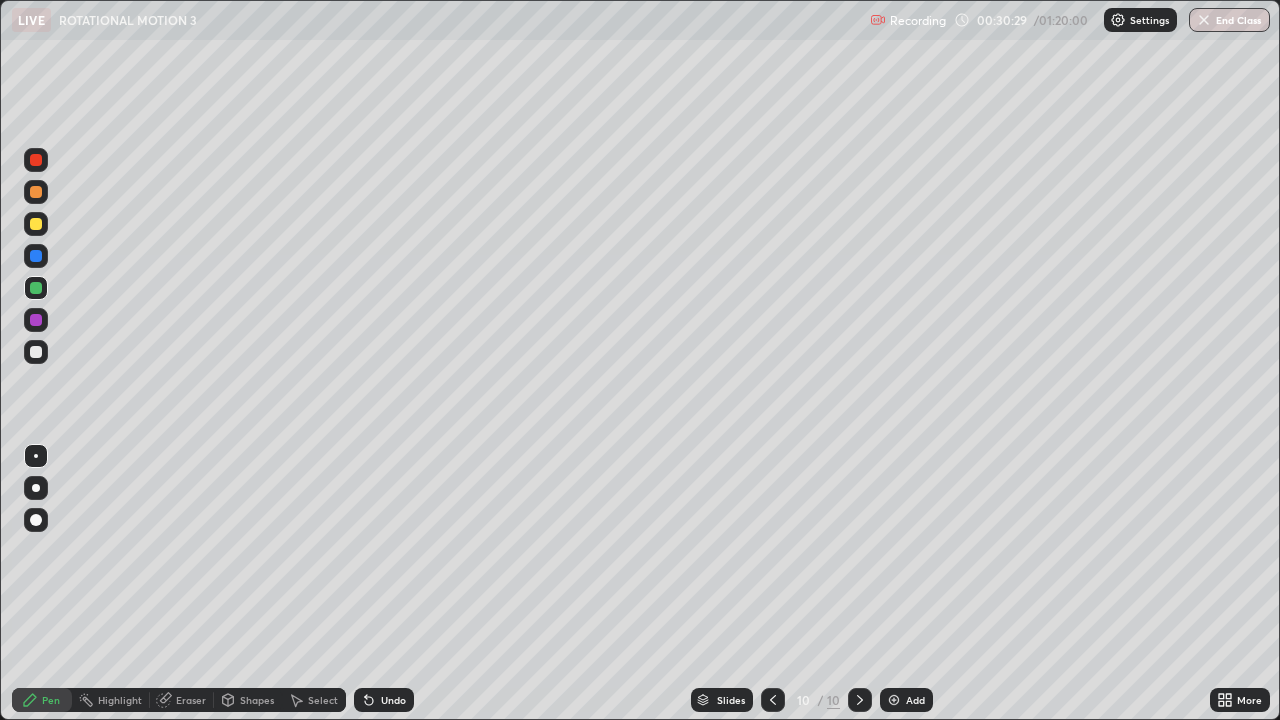 click at bounding box center [36, 192] 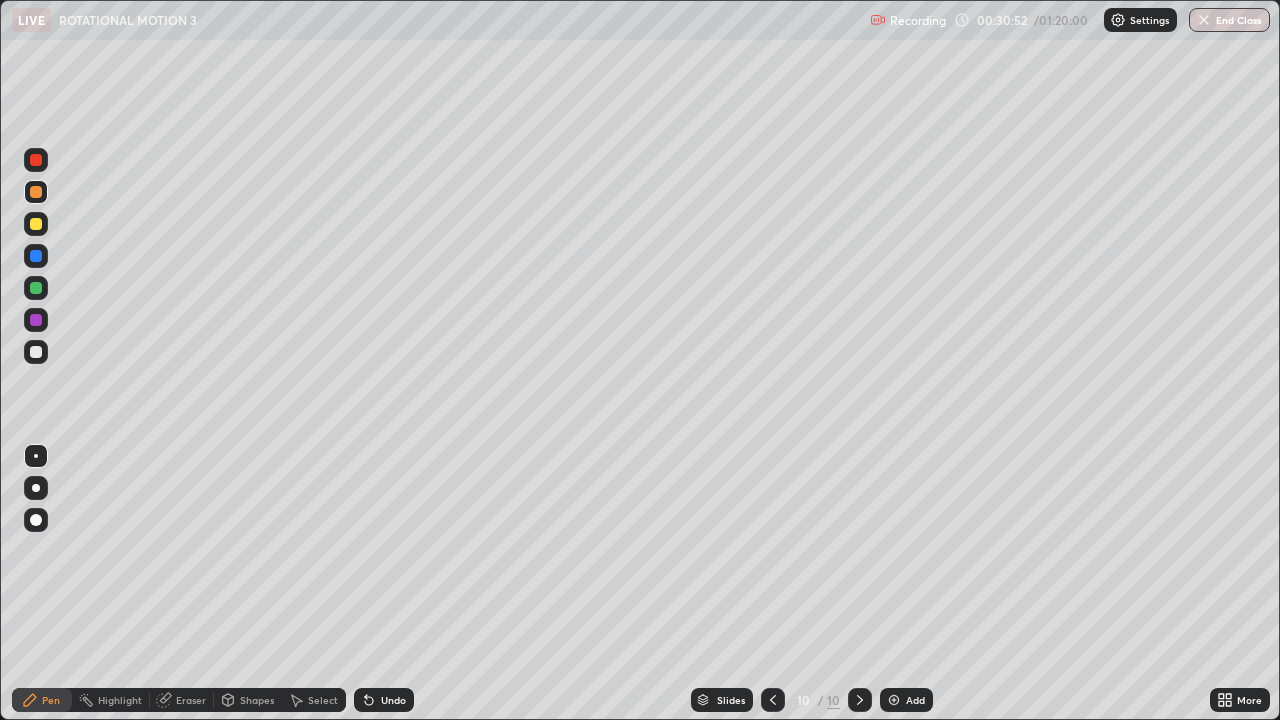 click at bounding box center [36, 288] 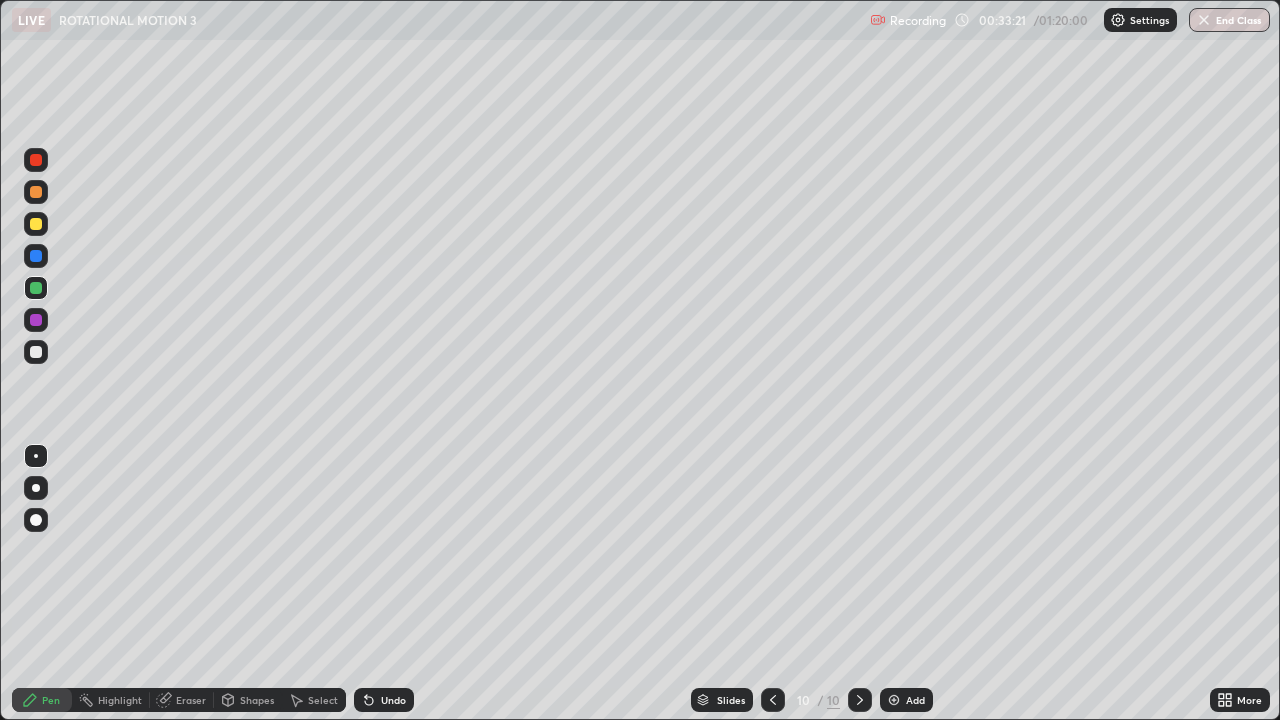 click at bounding box center [36, 352] 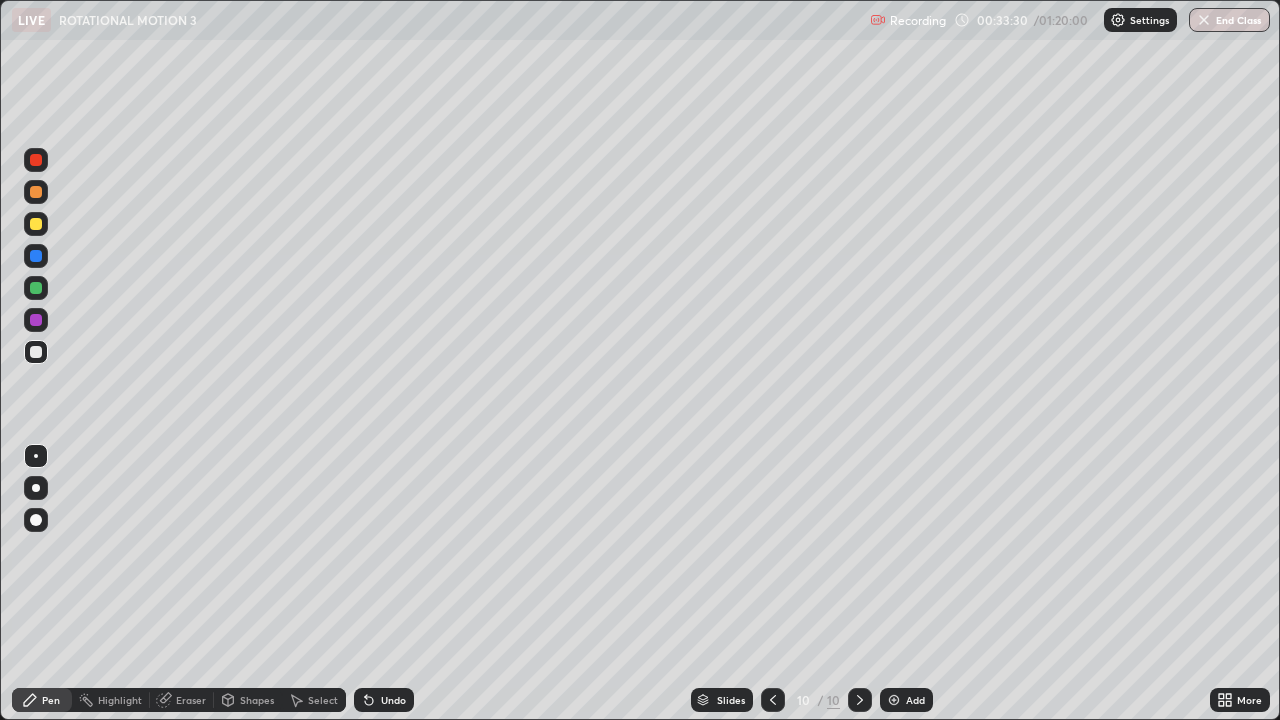 click at bounding box center [36, 288] 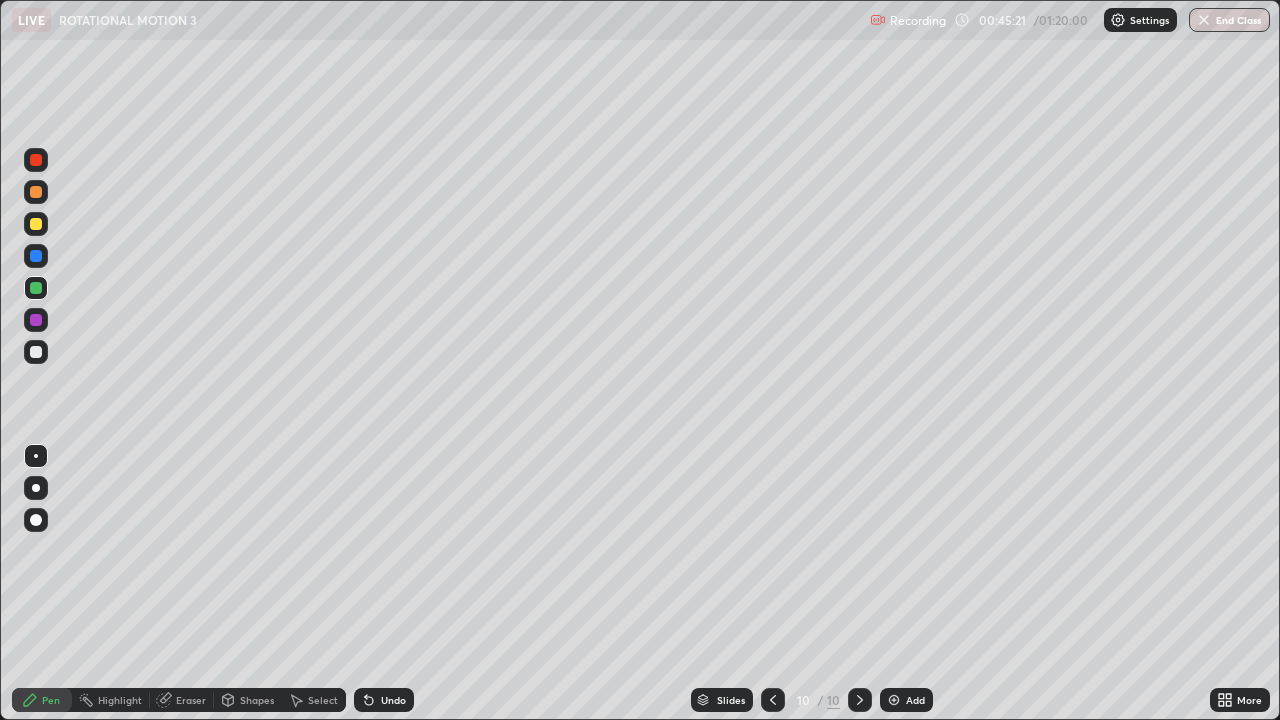 click at bounding box center [894, 700] 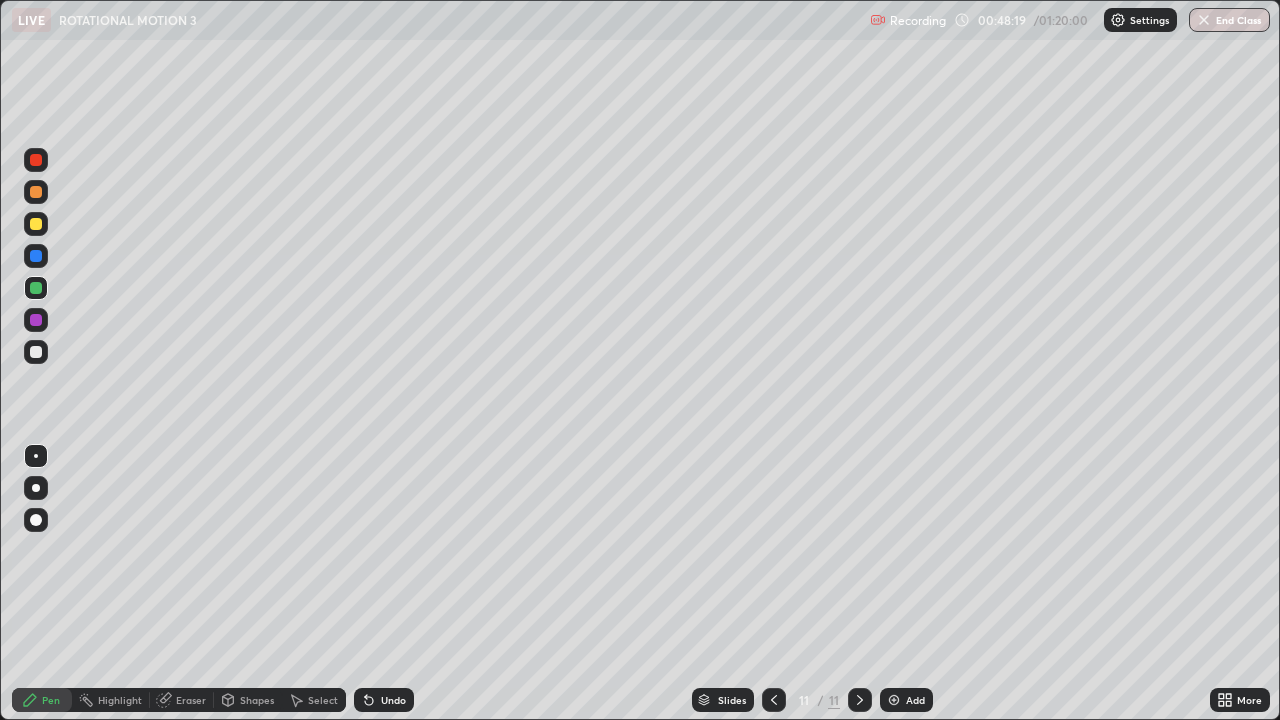 click at bounding box center (36, 192) 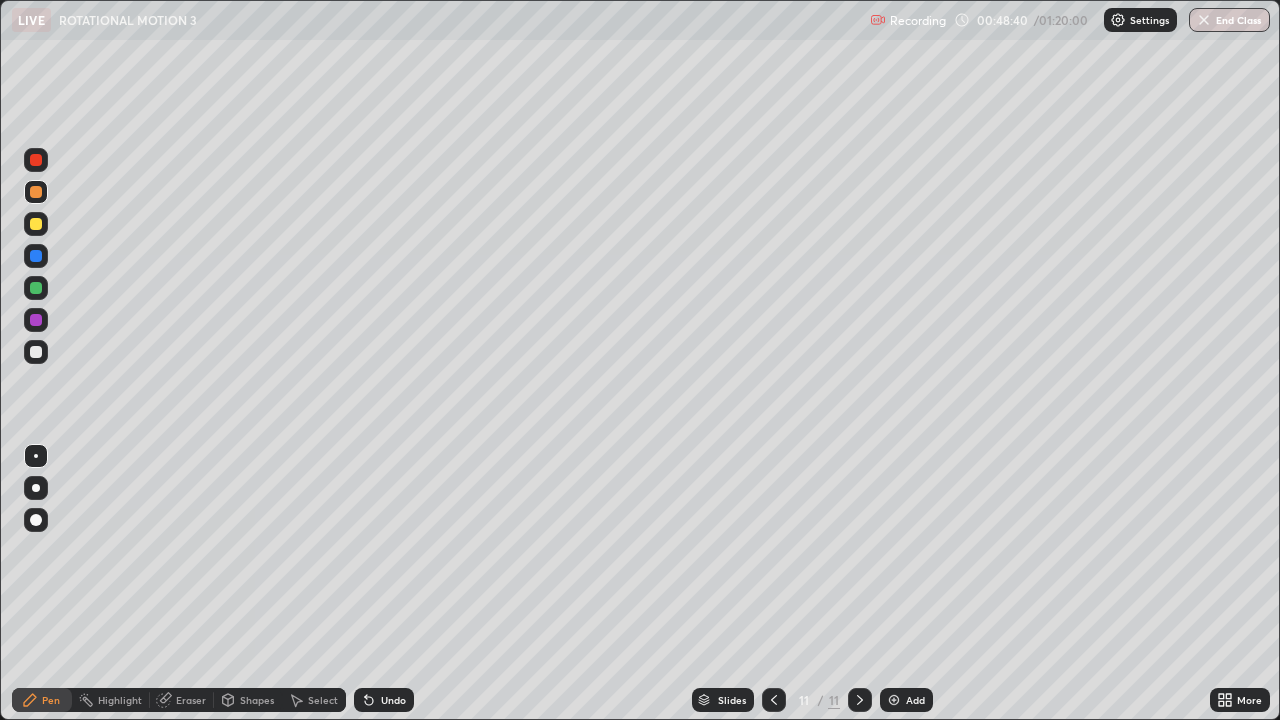 click at bounding box center [36, 288] 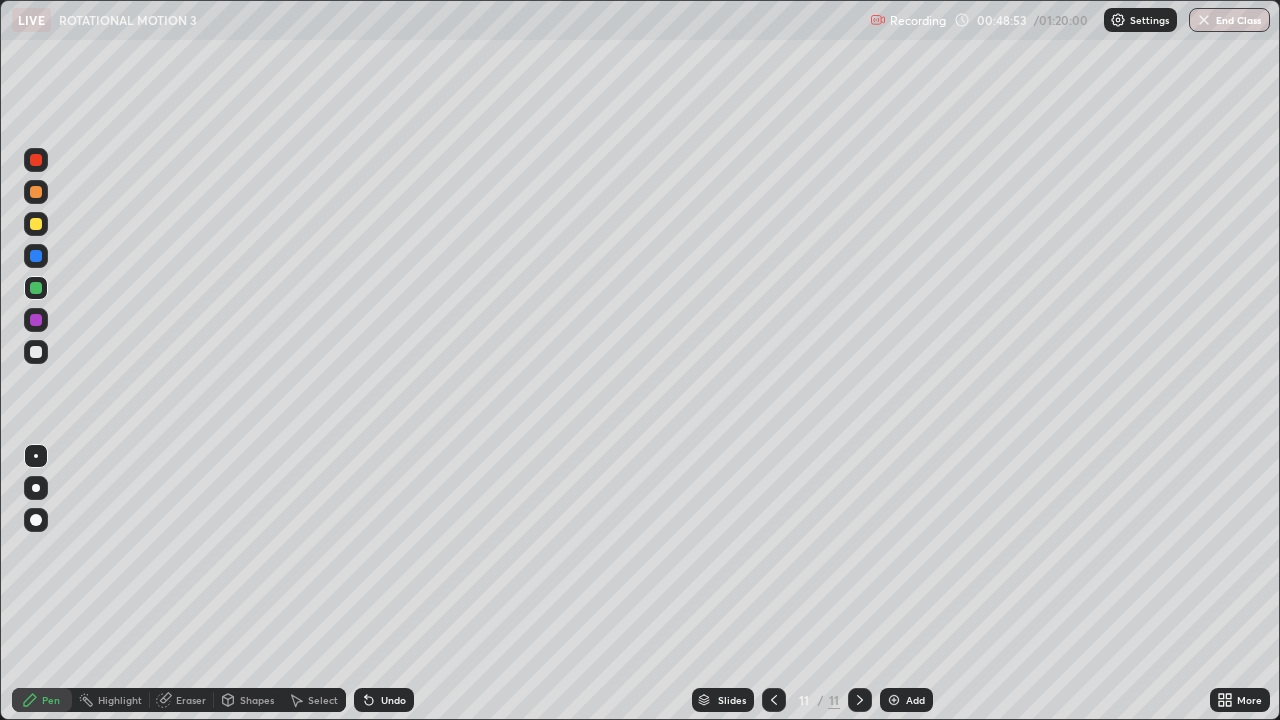 click at bounding box center (36, 320) 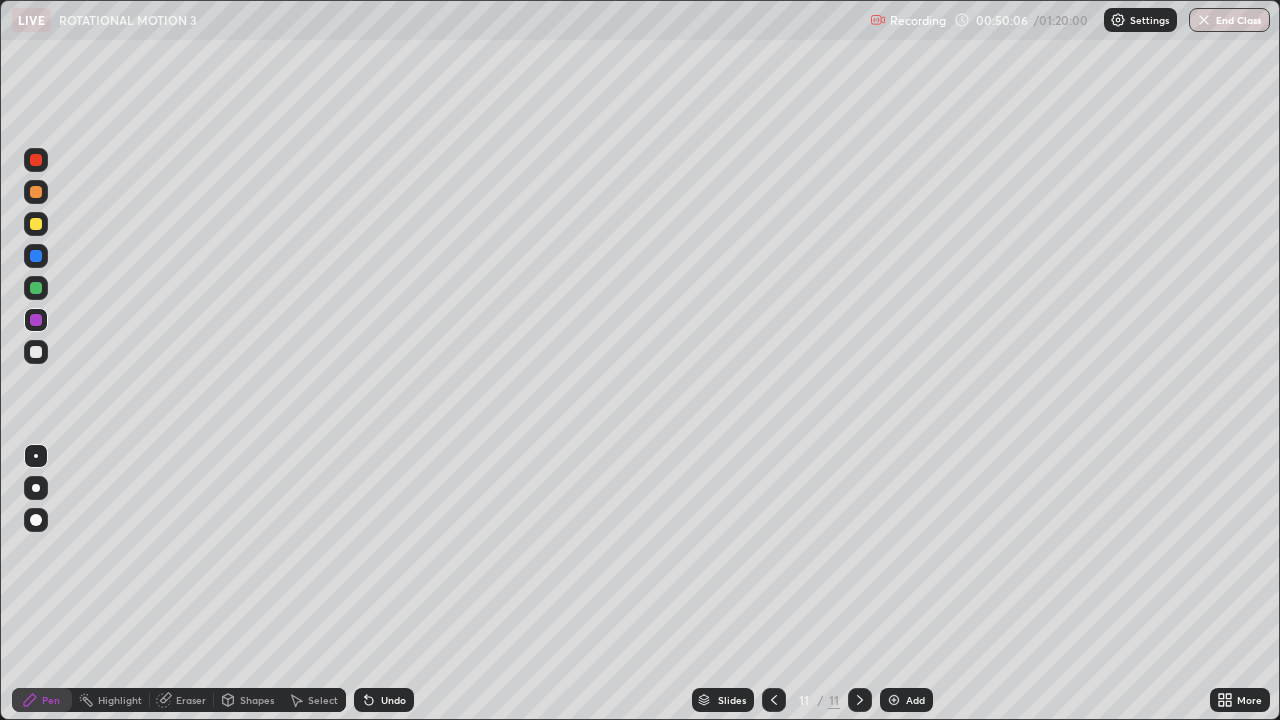 click at bounding box center [36, 192] 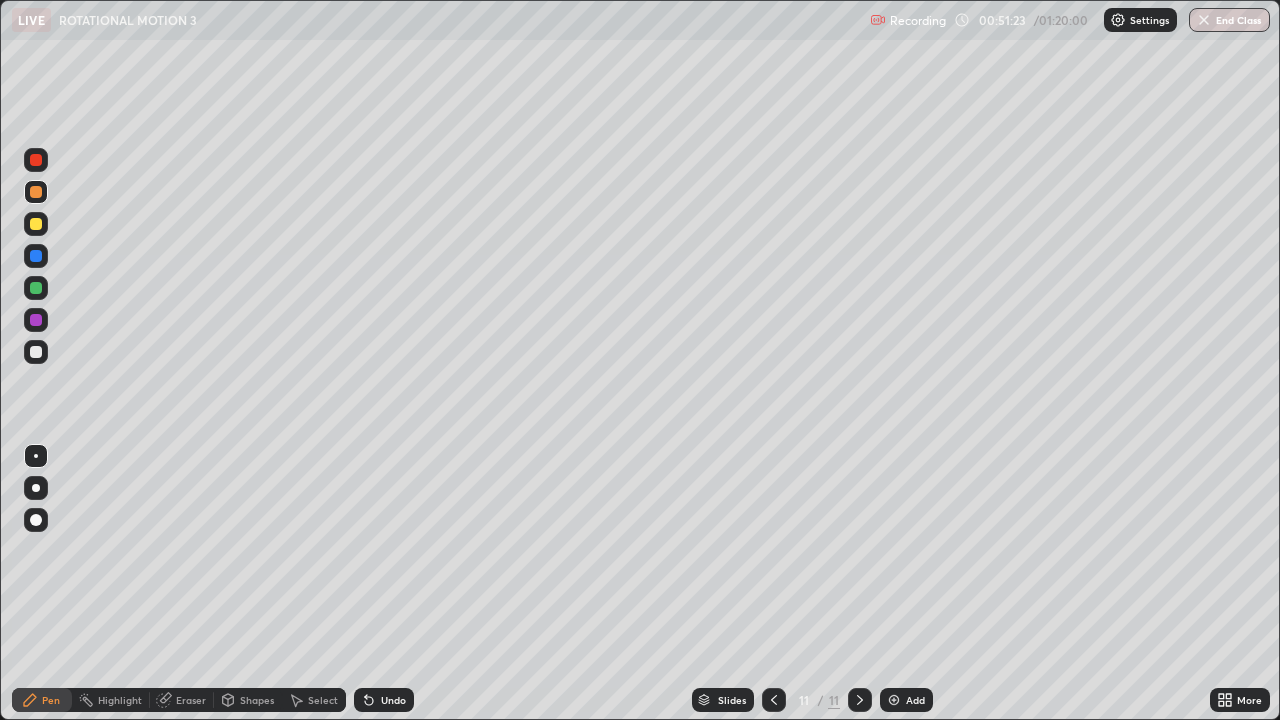 click at bounding box center (36, 352) 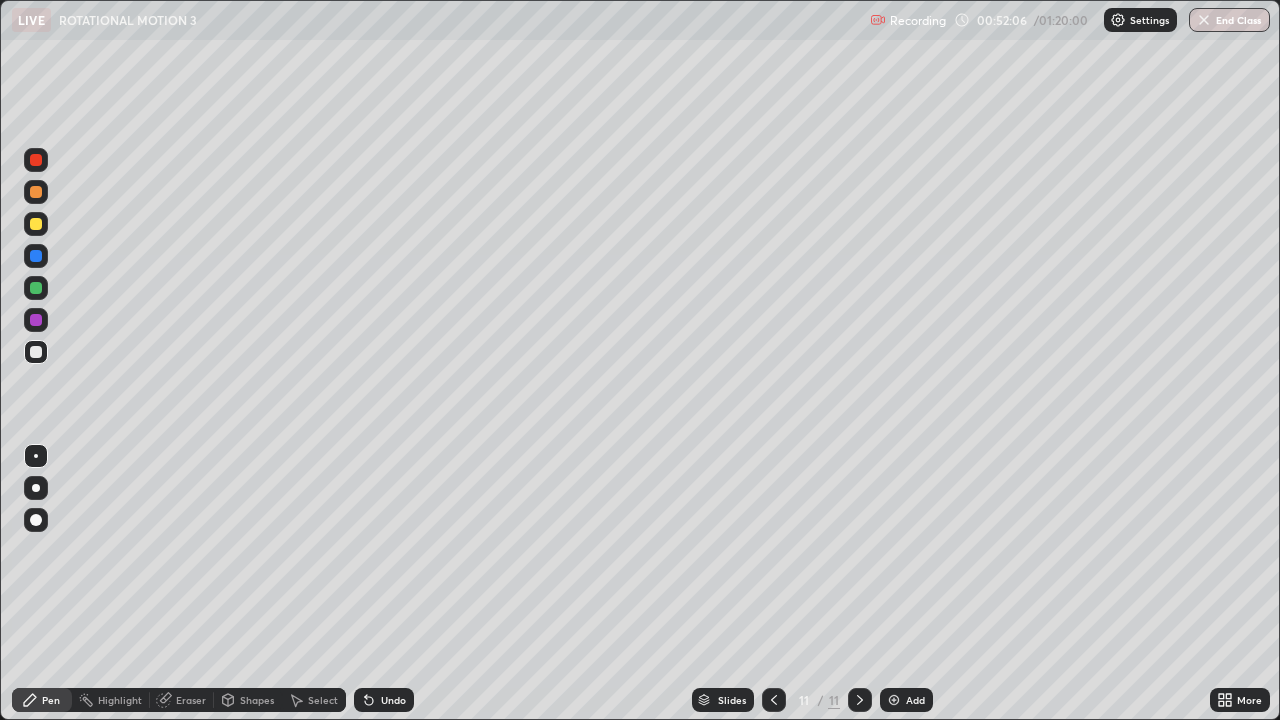 click at bounding box center (36, 192) 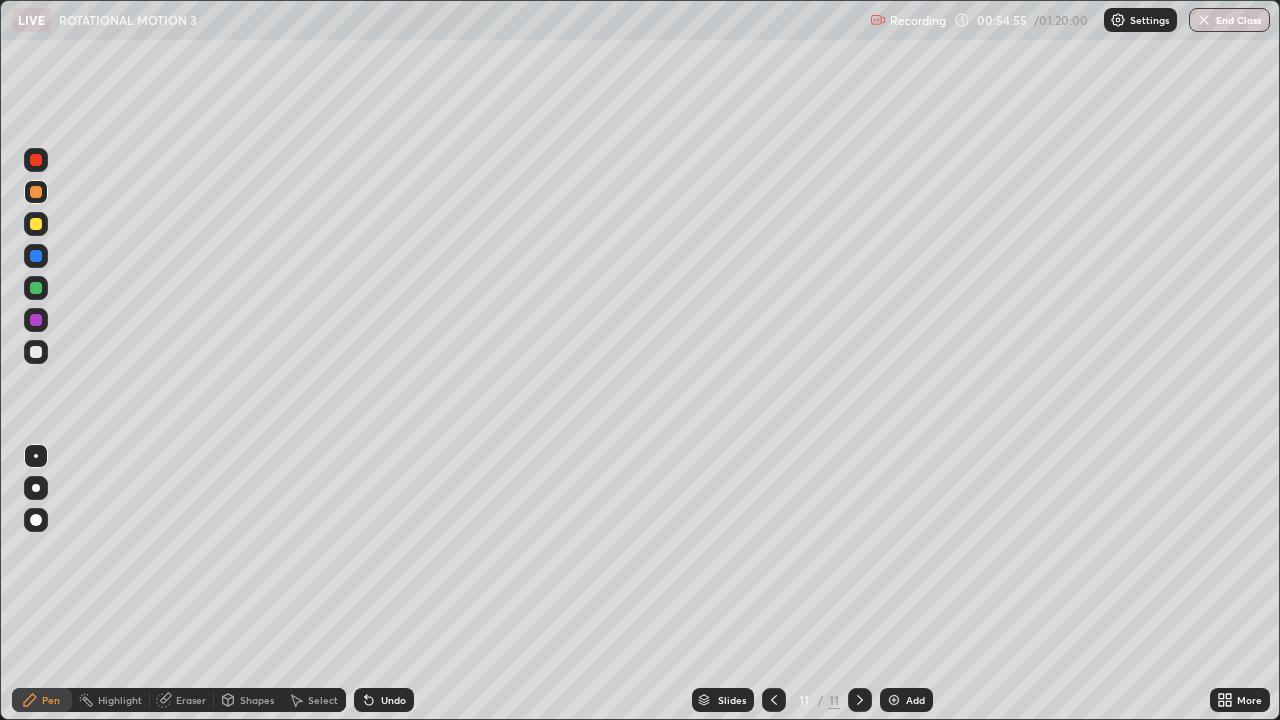 click at bounding box center (894, 700) 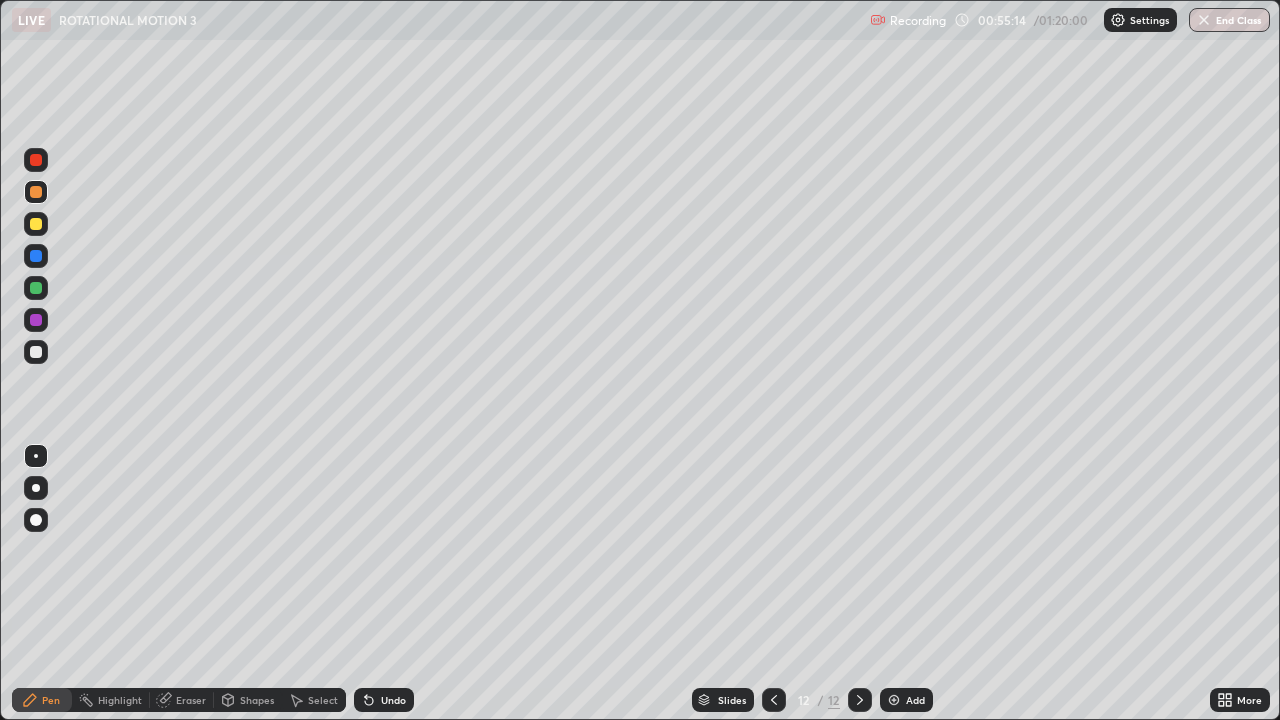 click at bounding box center [36, 320] 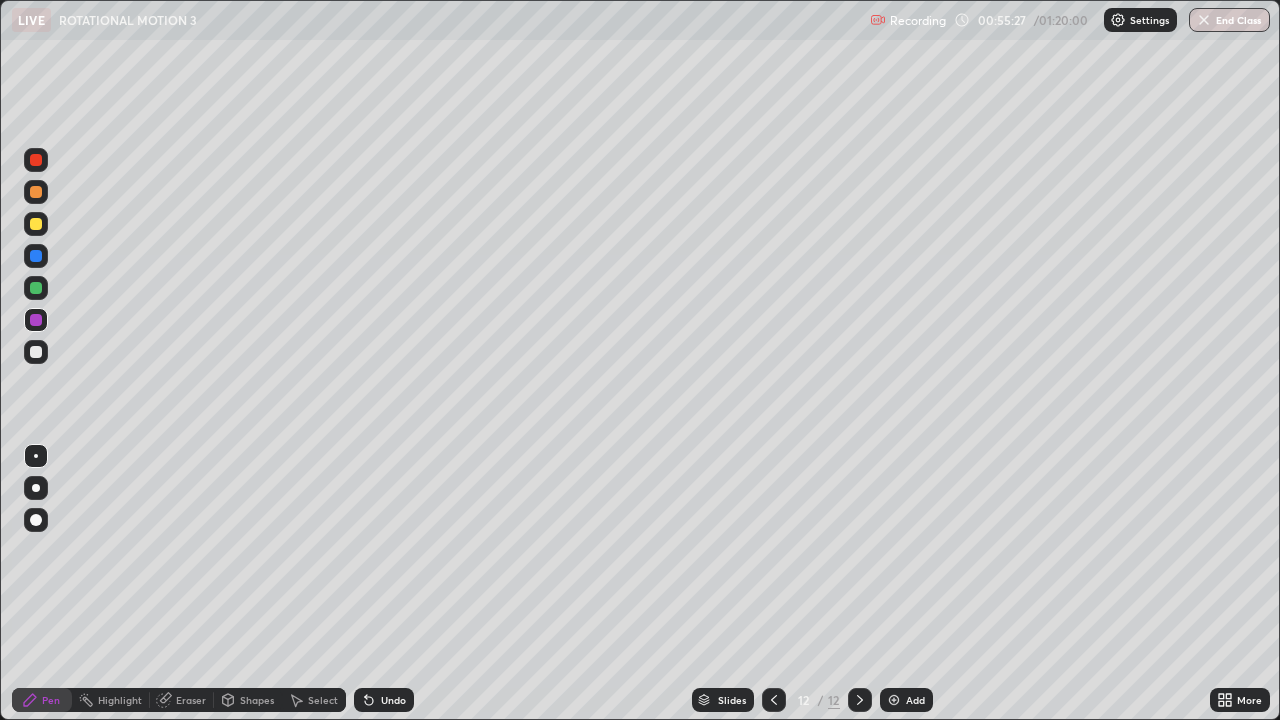 click at bounding box center [36, 192] 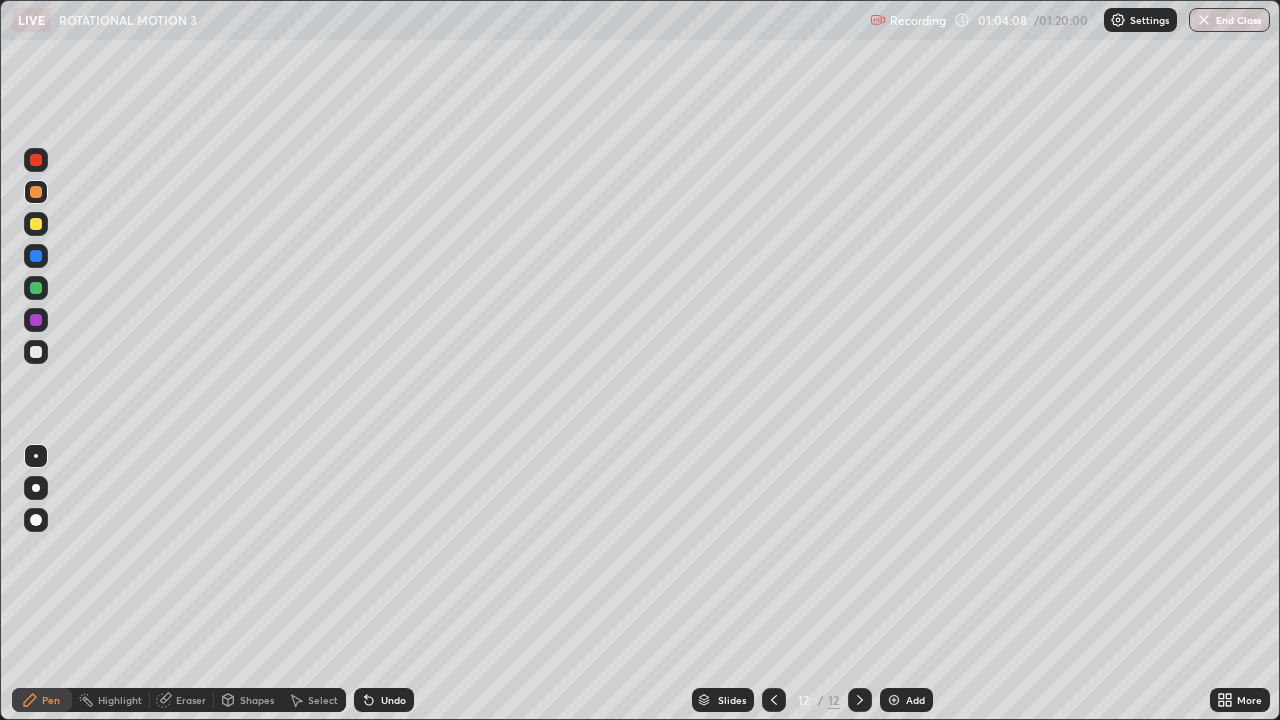 click at bounding box center [36, 288] 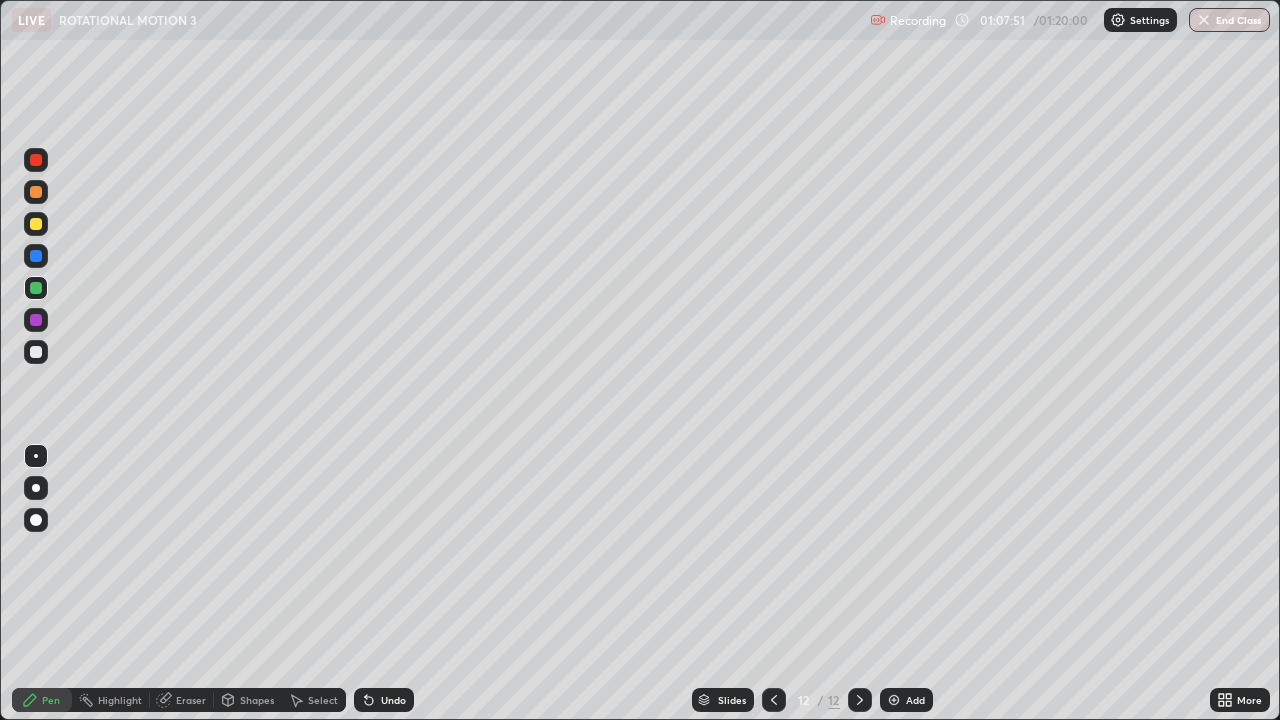 click on "Add" at bounding box center (906, 700) 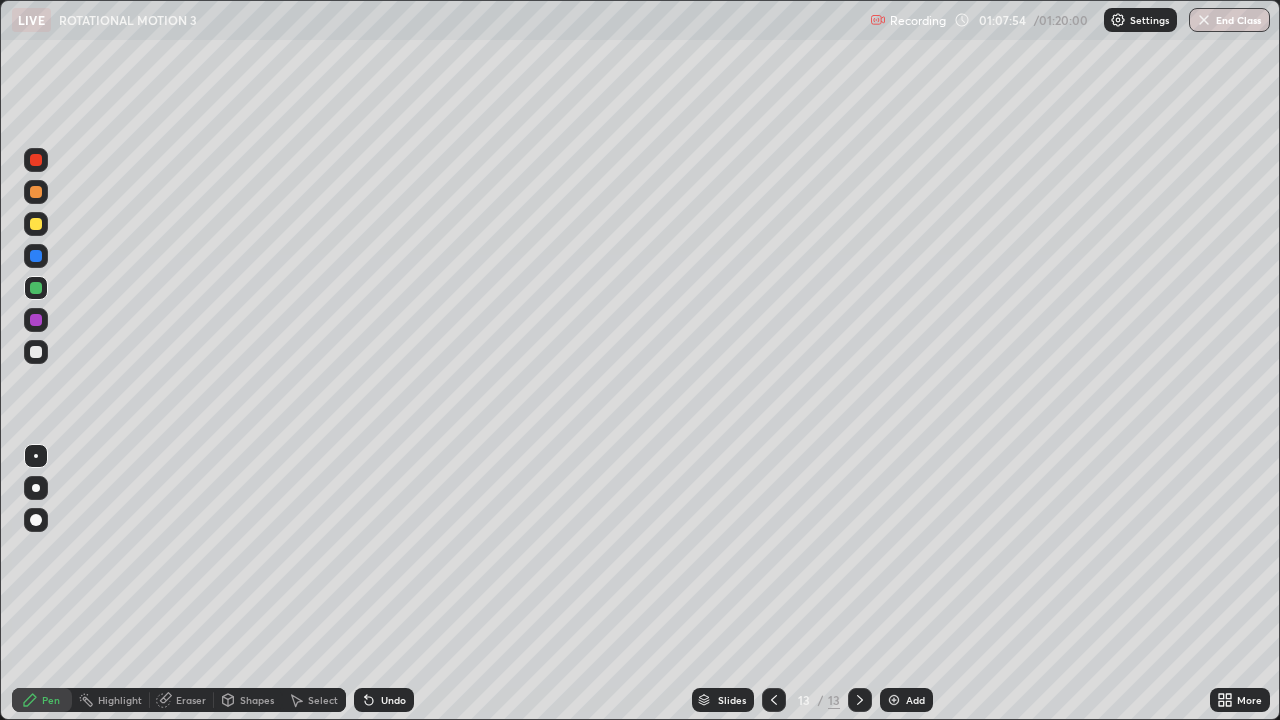 click at bounding box center [36, 192] 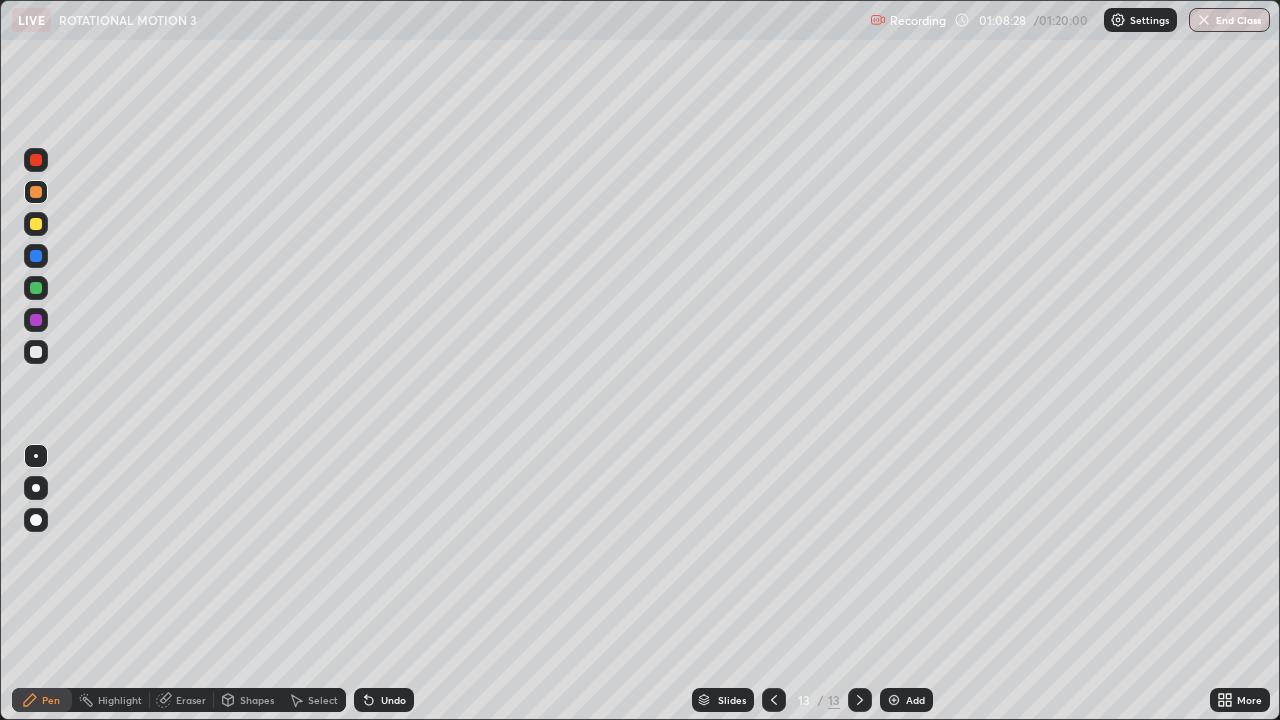 click at bounding box center [36, 288] 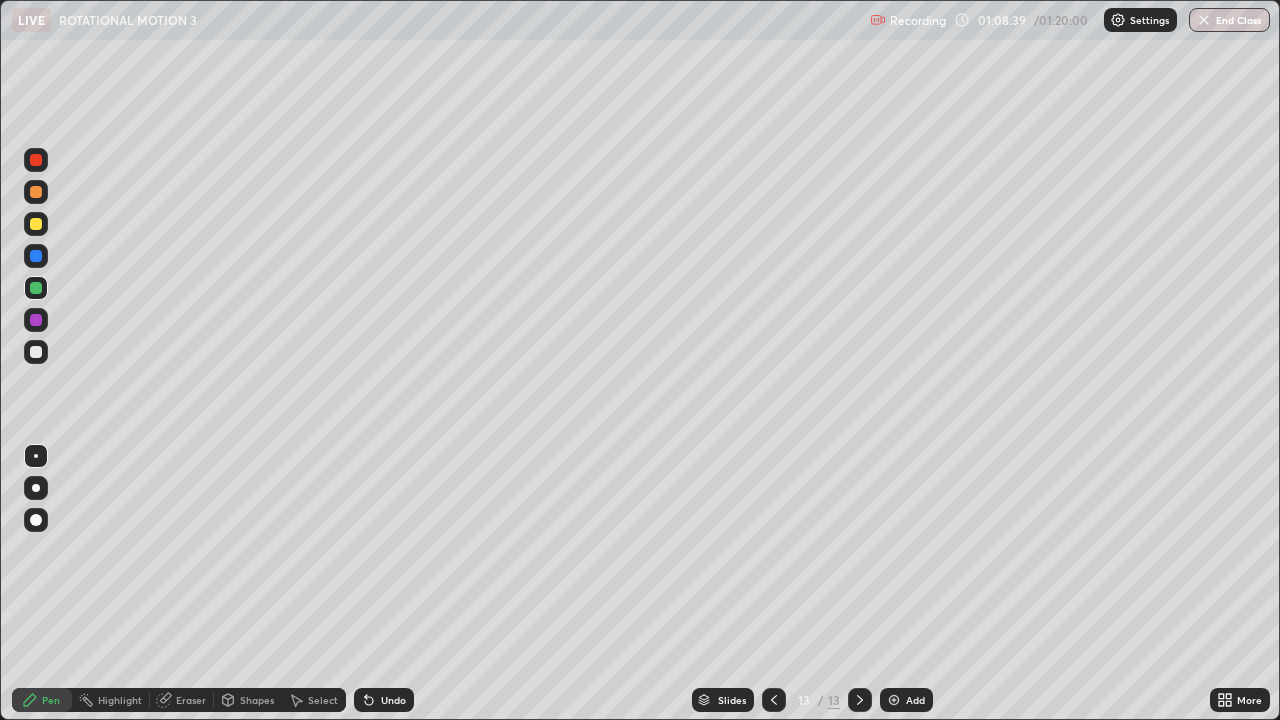 click at bounding box center [36, 256] 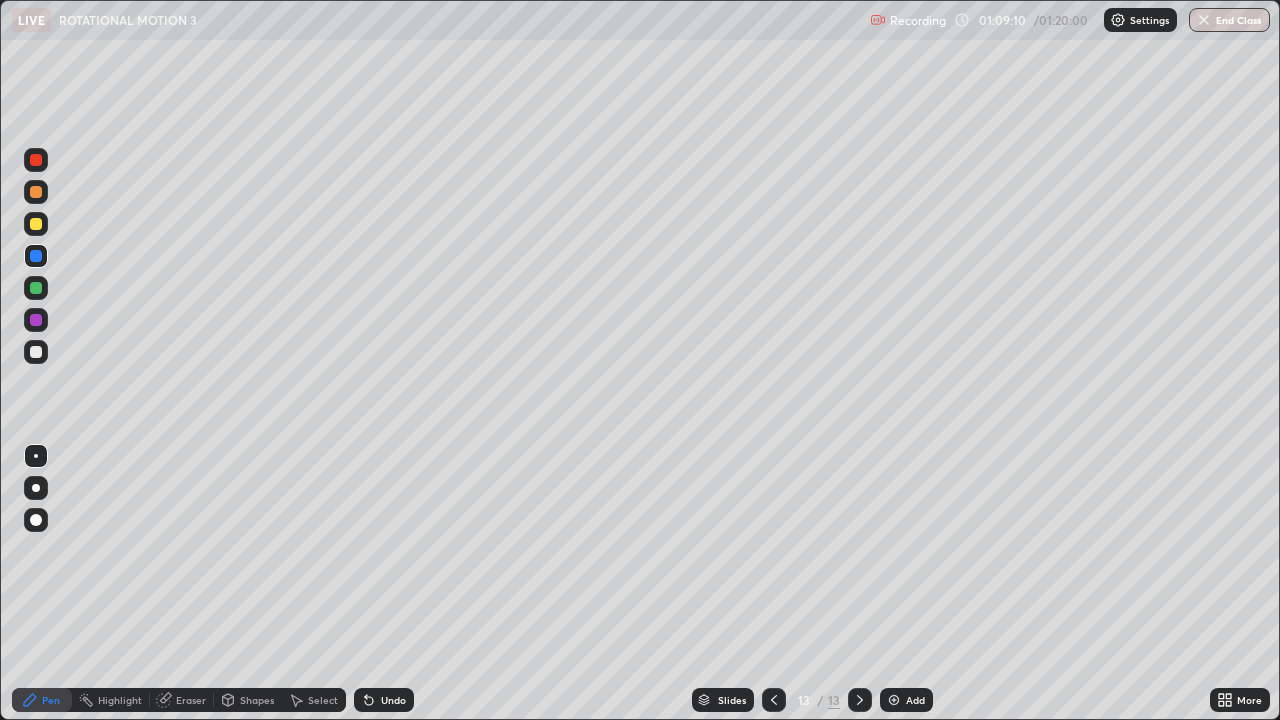 click at bounding box center [36, 320] 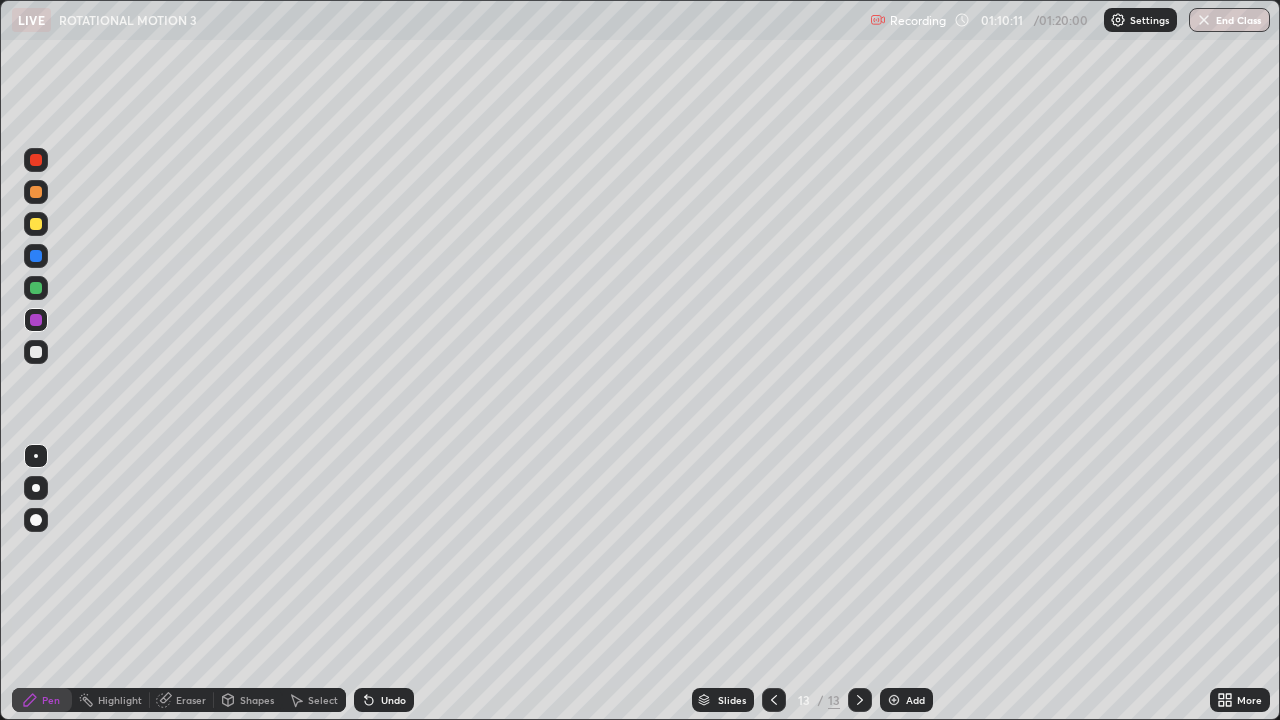 click at bounding box center [36, 288] 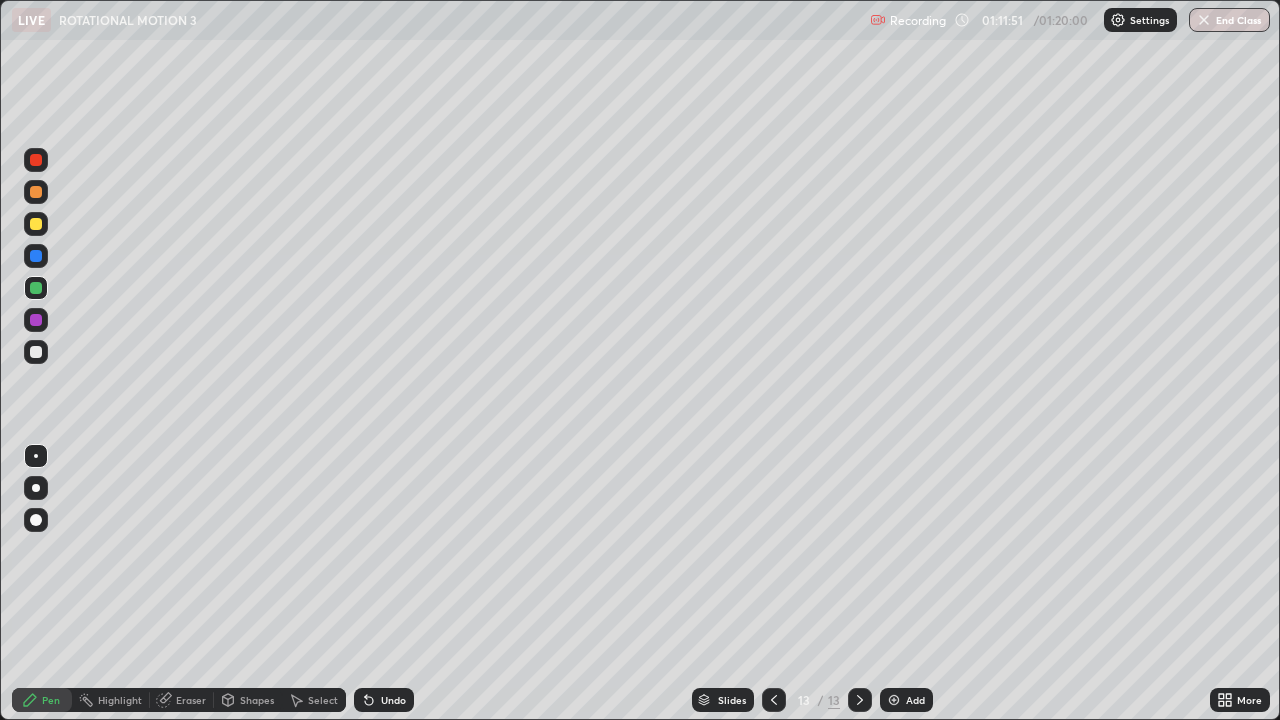 click at bounding box center [894, 700] 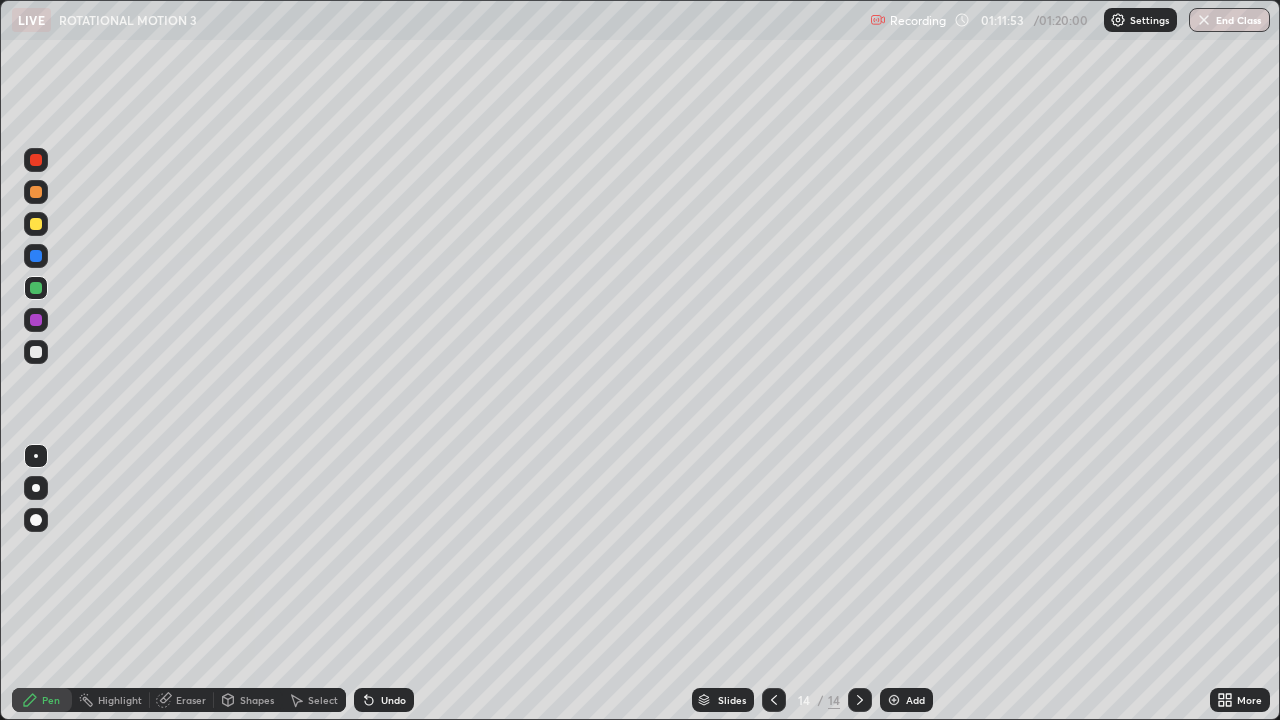 click at bounding box center [36, 192] 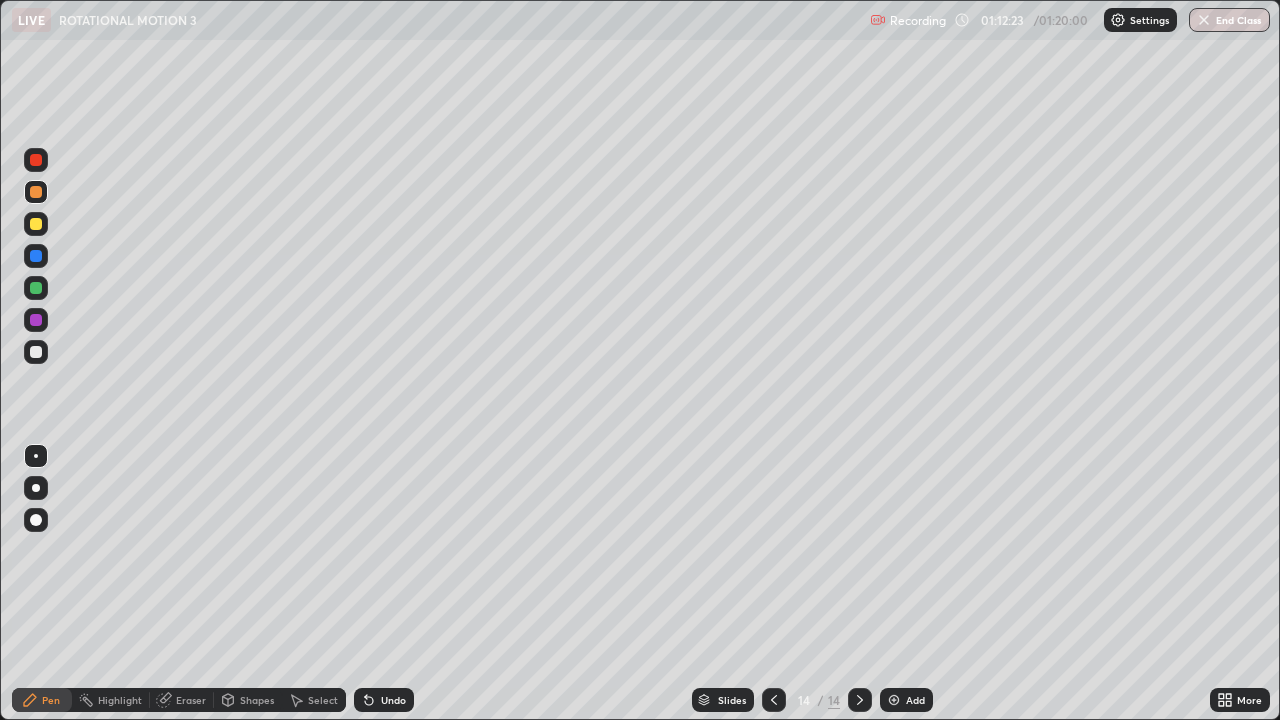 click at bounding box center [36, 320] 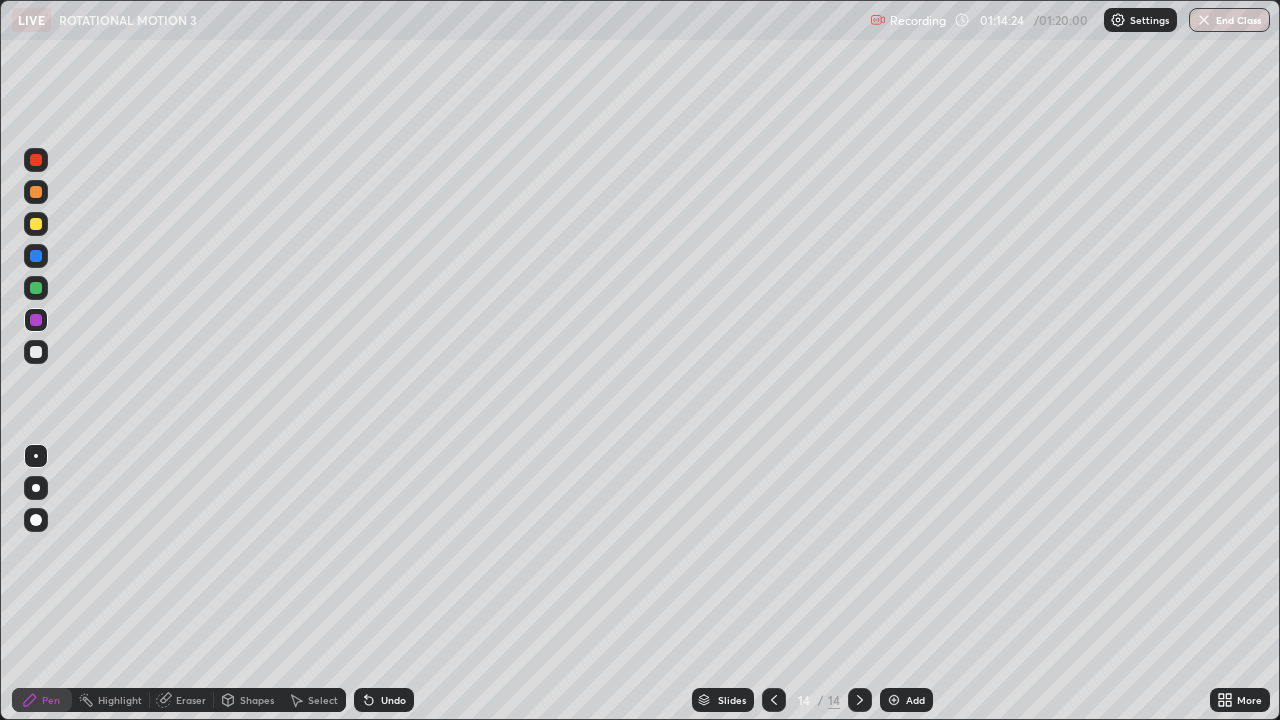 click on "End Class" at bounding box center [1229, 20] 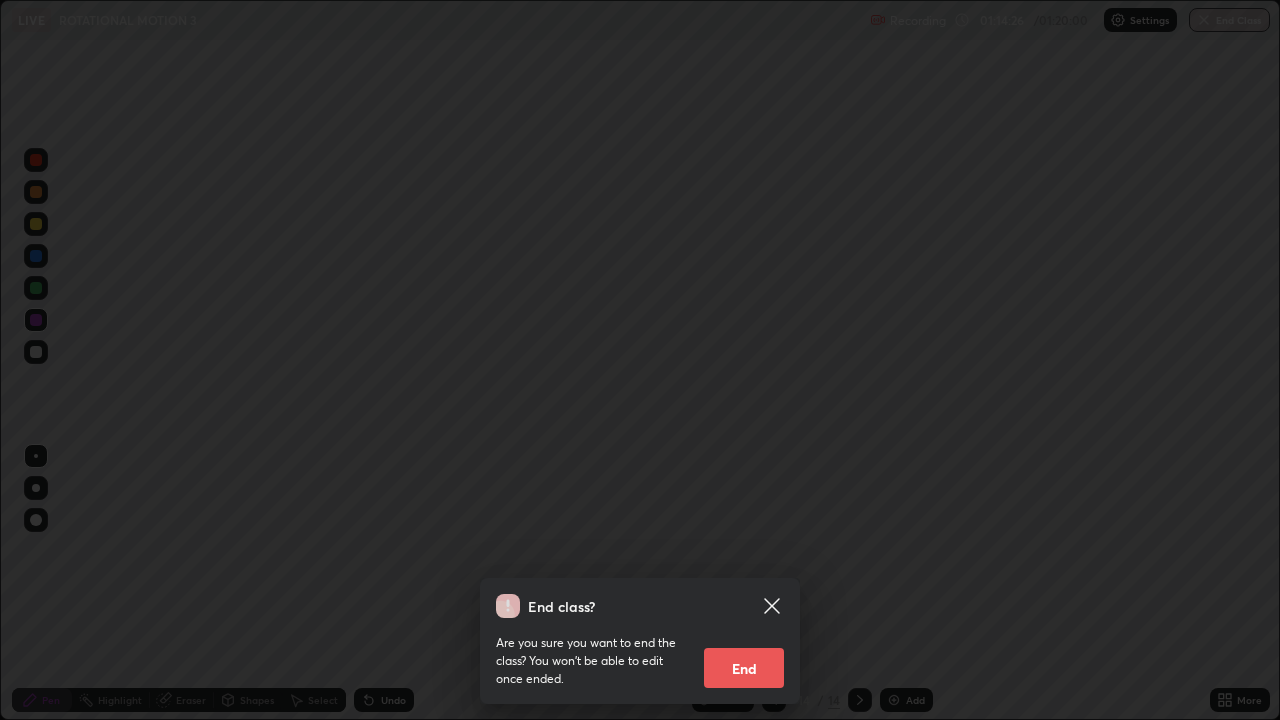 click on "End" at bounding box center (744, 668) 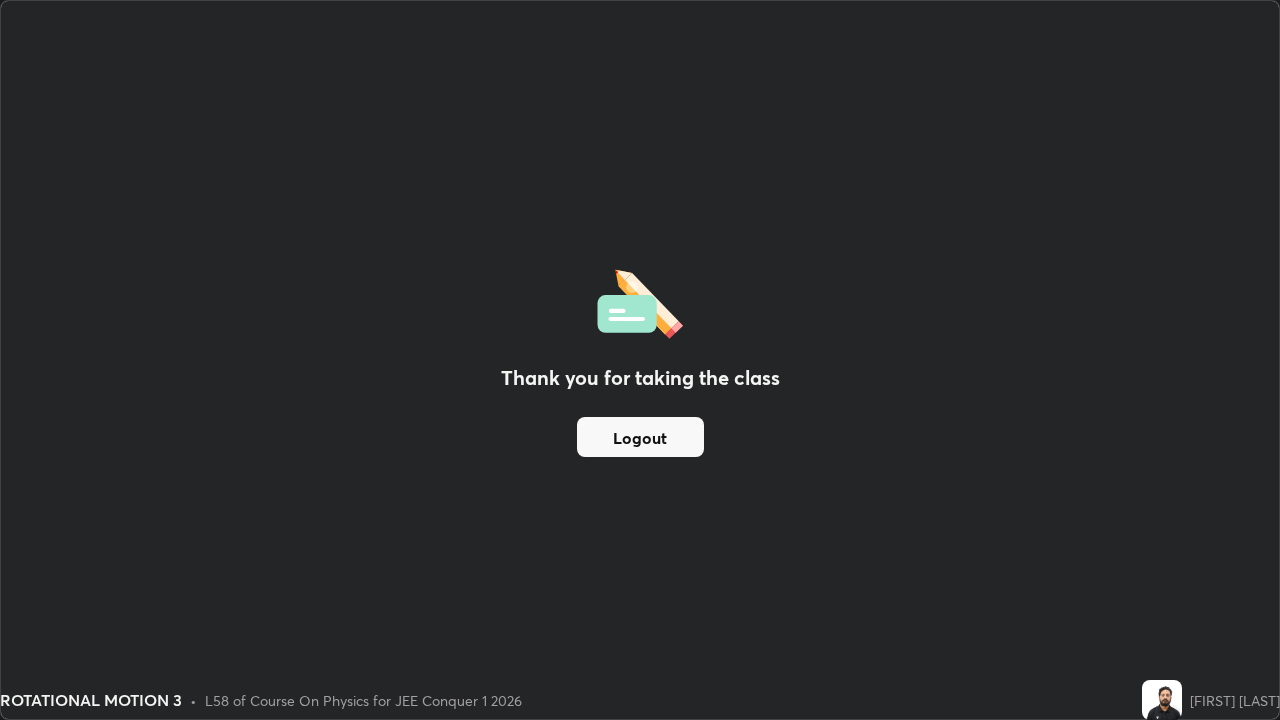 click on "Logout" at bounding box center (640, 437) 